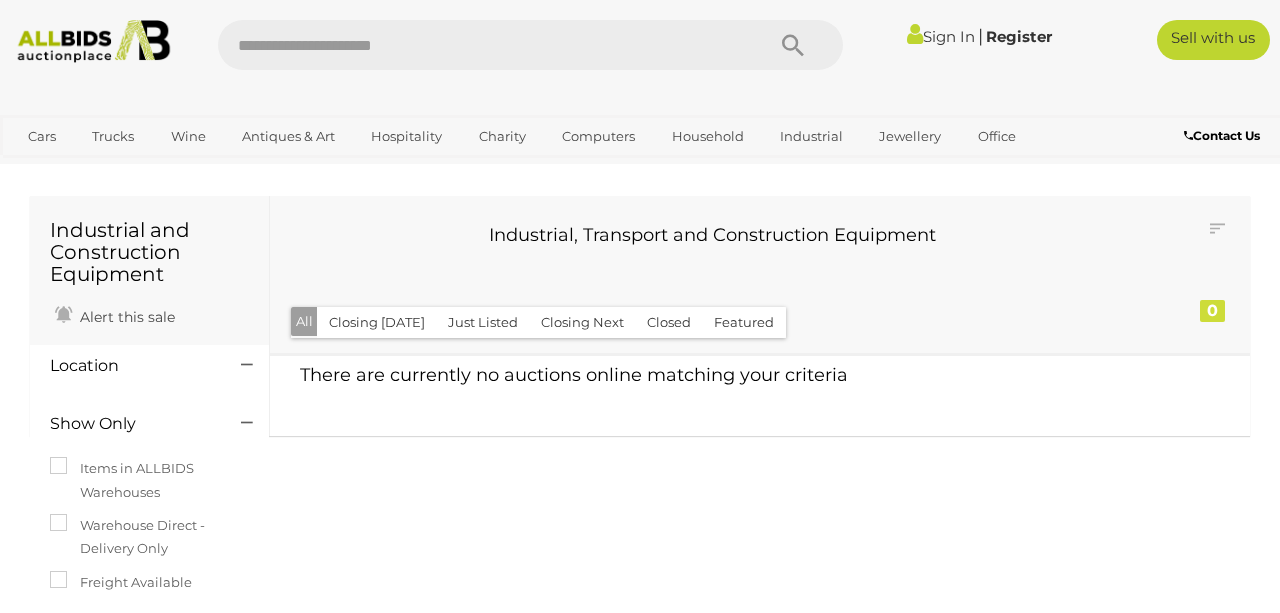 scroll, scrollTop: 0, scrollLeft: 0, axis: both 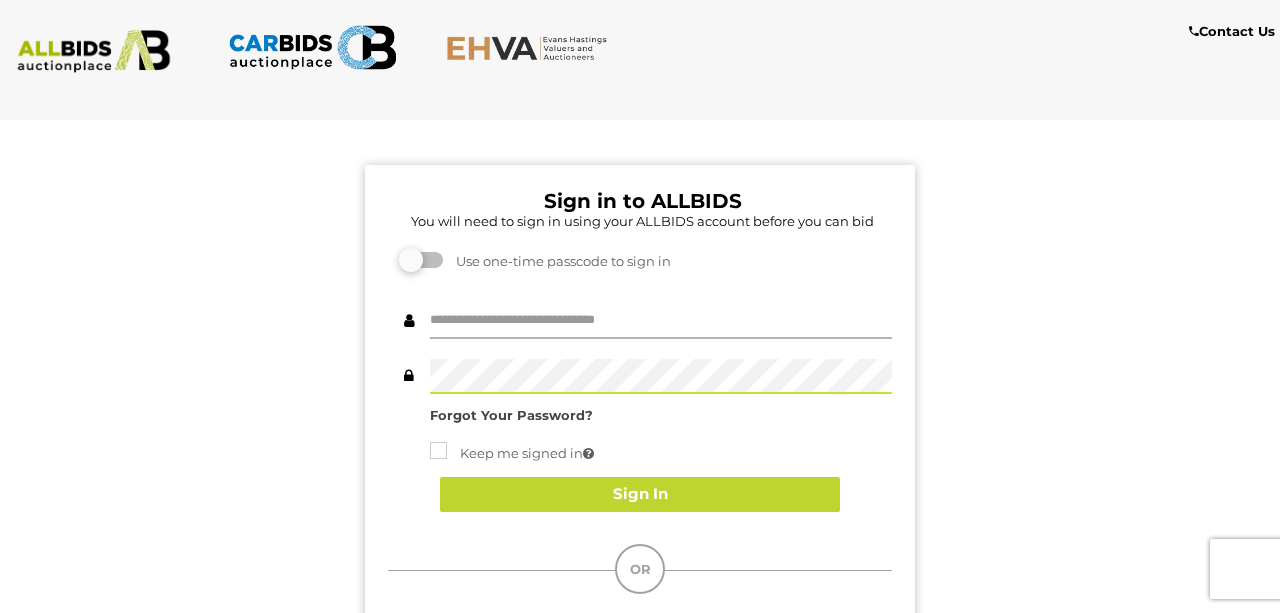 type on "********" 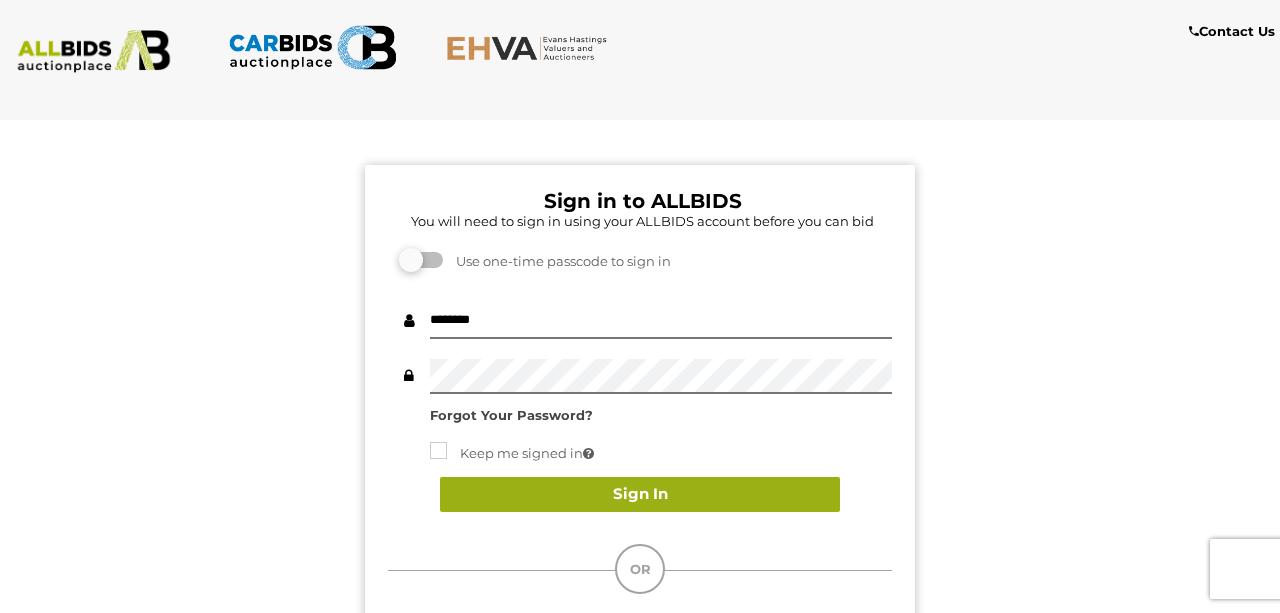 click on "Sign In" at bounding box center [640, 494] 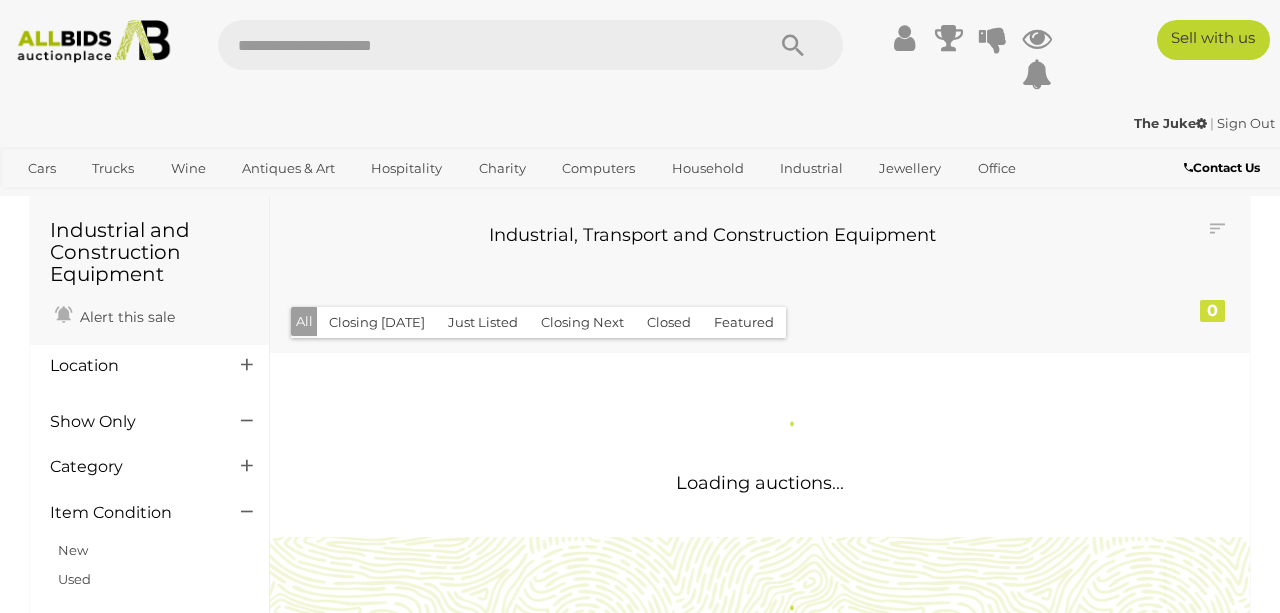 scroll, scrollTop: 0, scrollLeft: 0, axis: both 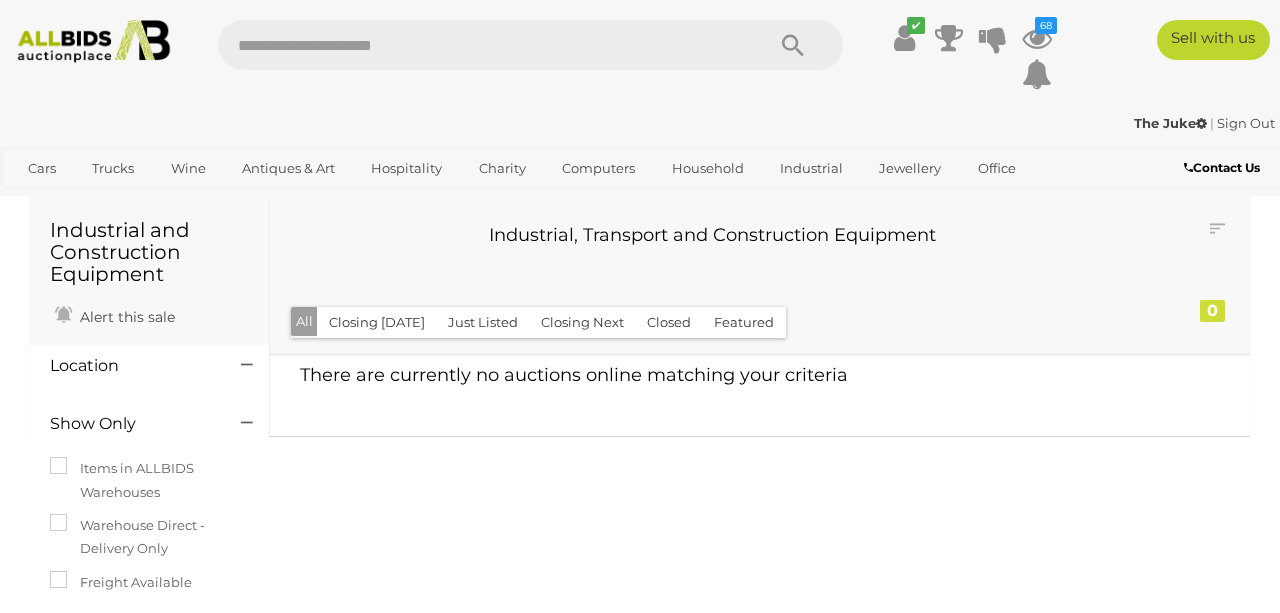 click at bounding box center [481, 45] 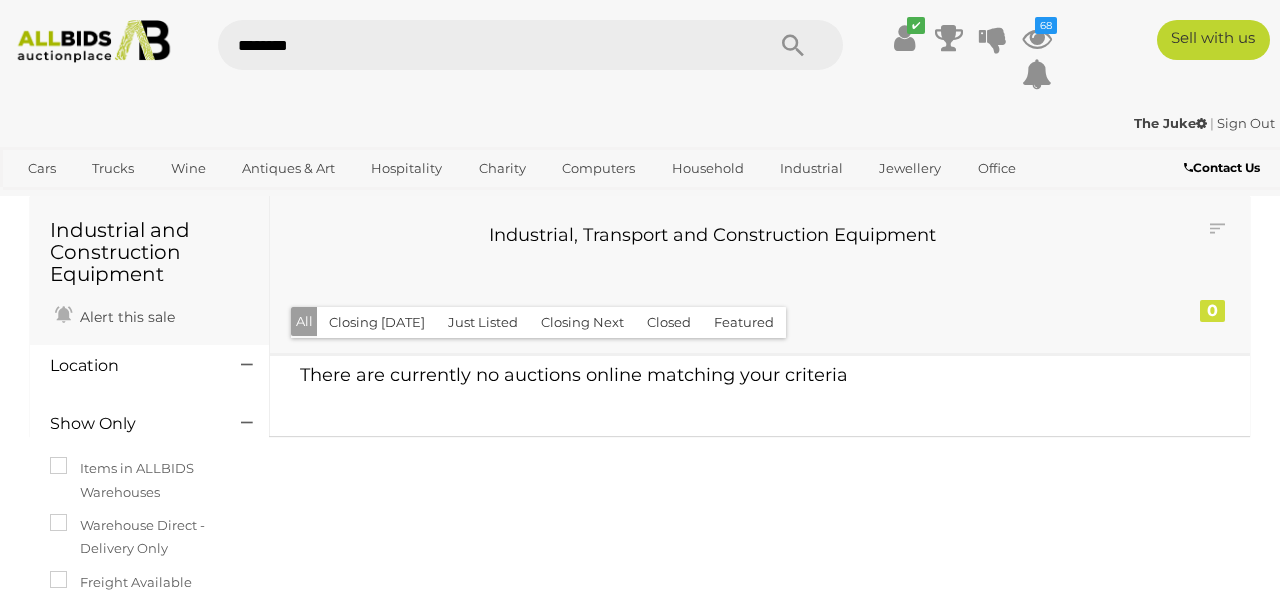 type on "********" 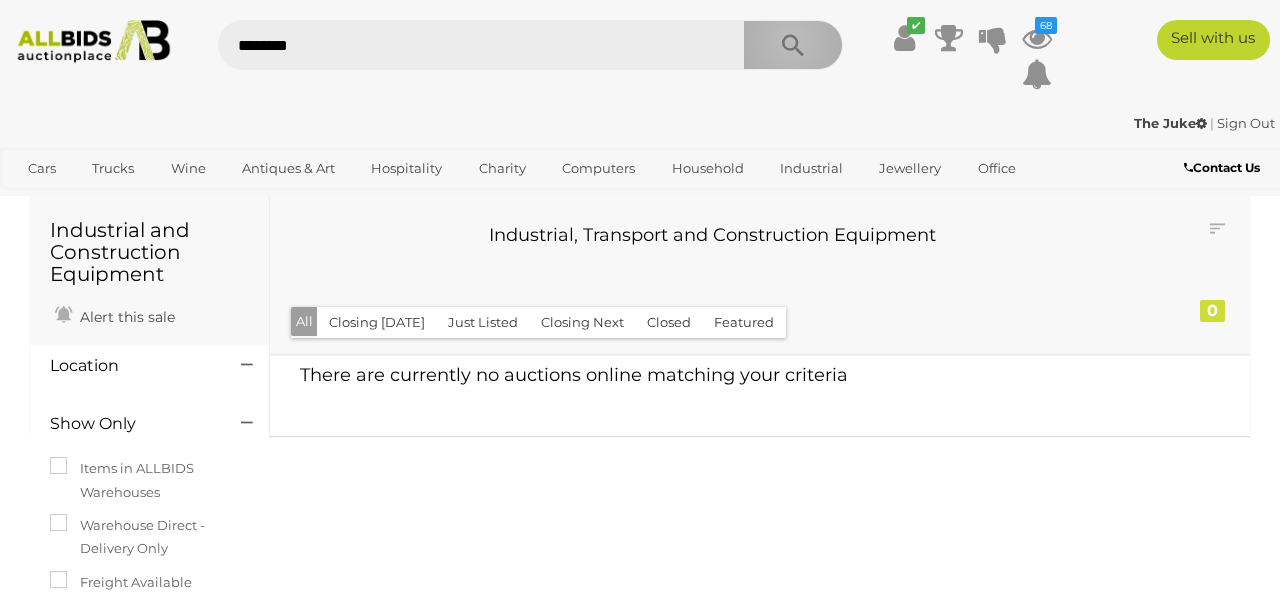 click at bounding box center [793, 46] 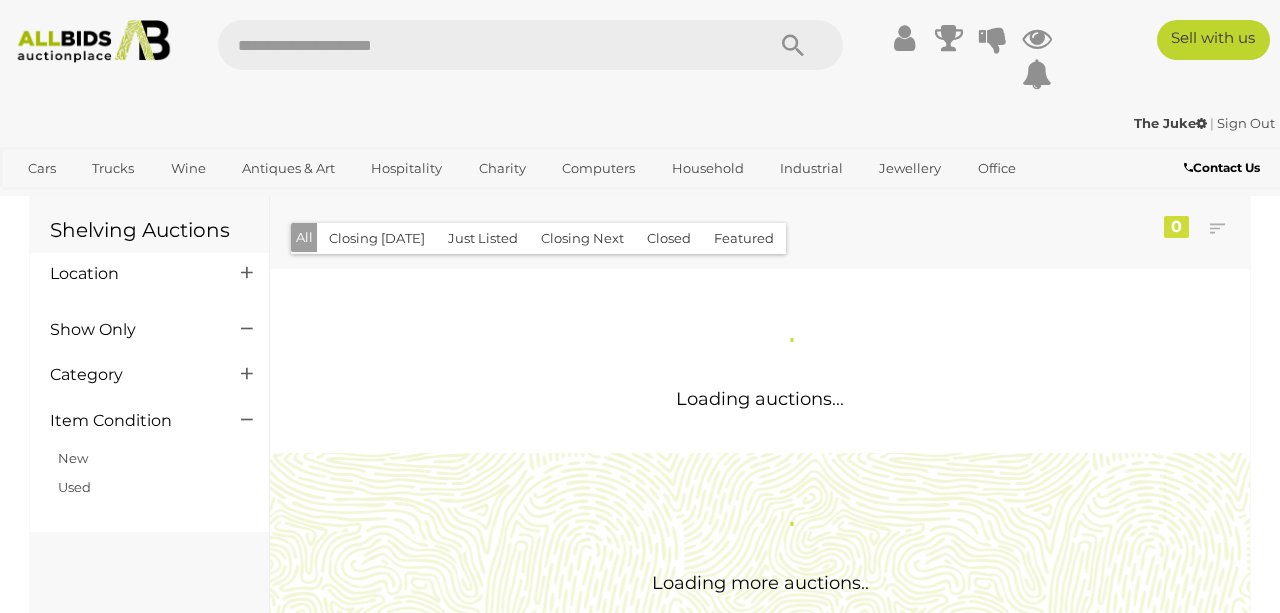 scroll, scrollTop: 0, scrollLeft: 0, axis: both 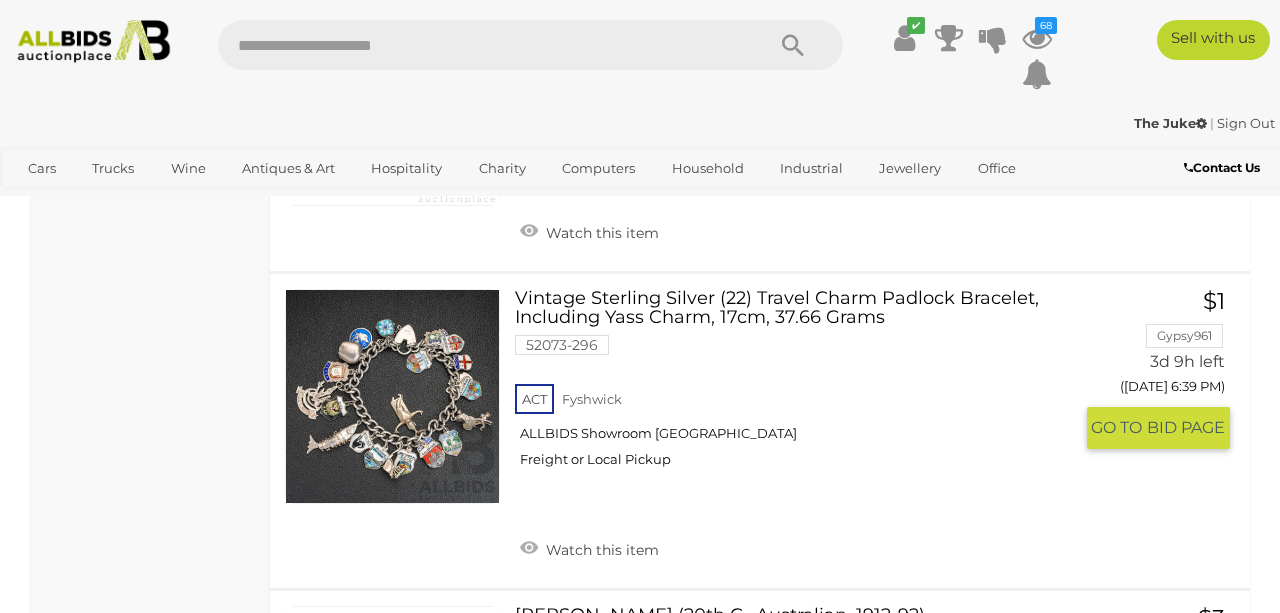 click at bounding box center (392, 396) 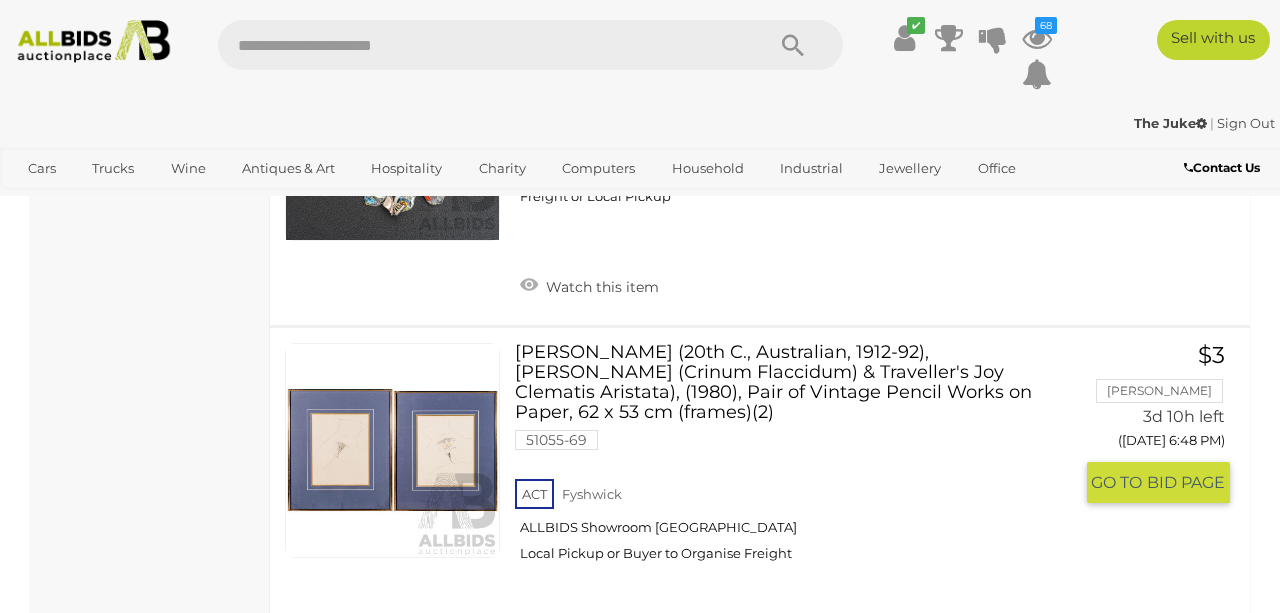 scroll, scrollTop: 3996, scrollLeft: 0, axis: vertical 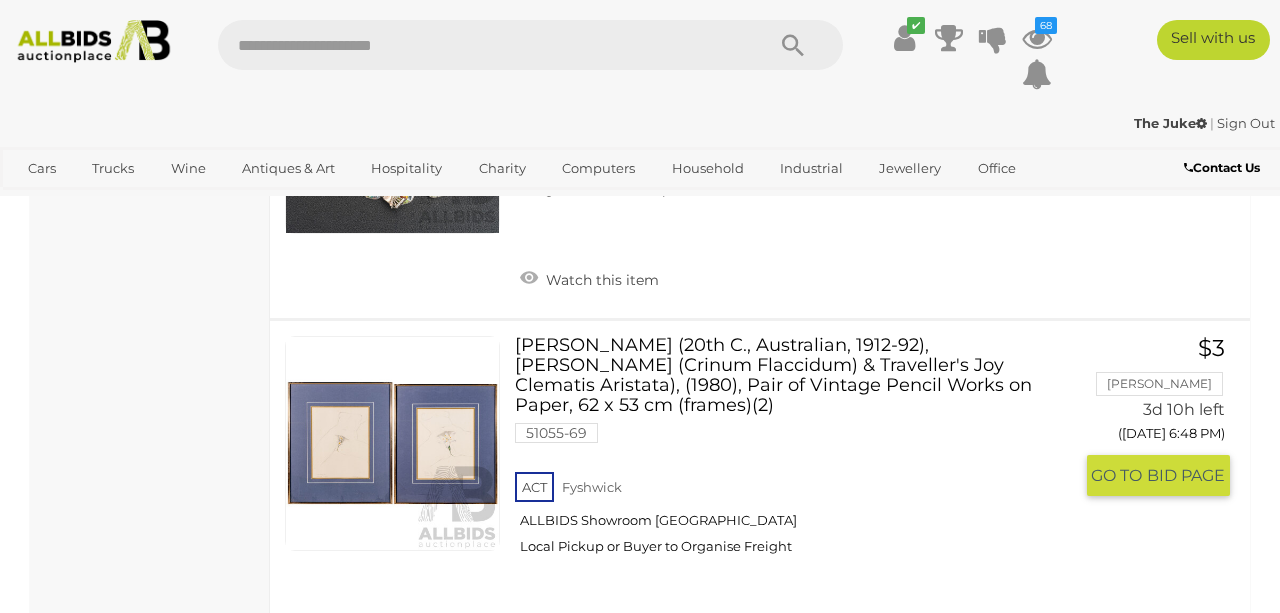 click at bounding box center (392, 443) 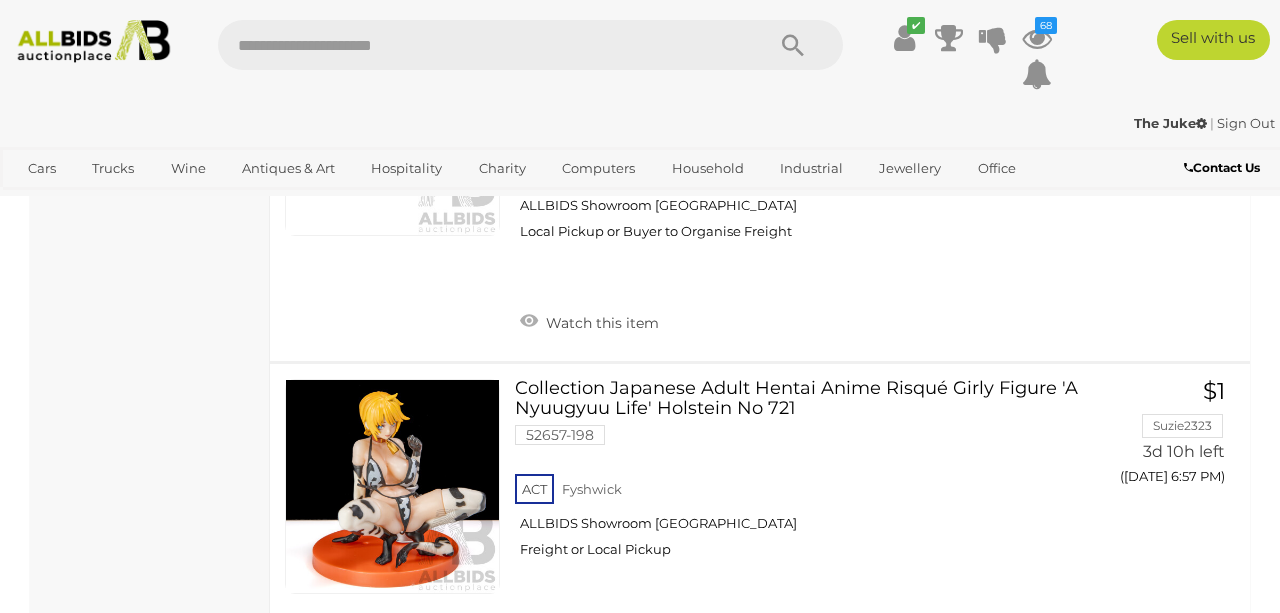 scroll, scrollTop: 4326, scrollLeft: 0, axis: vertical 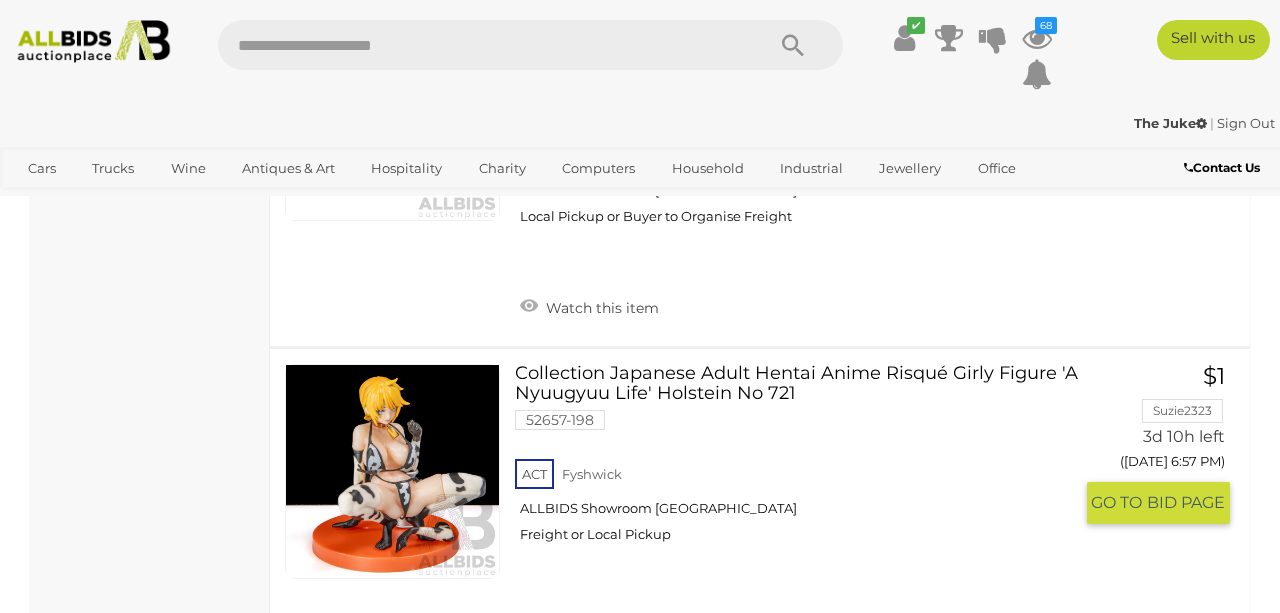 click at bounding box center [392, 471] 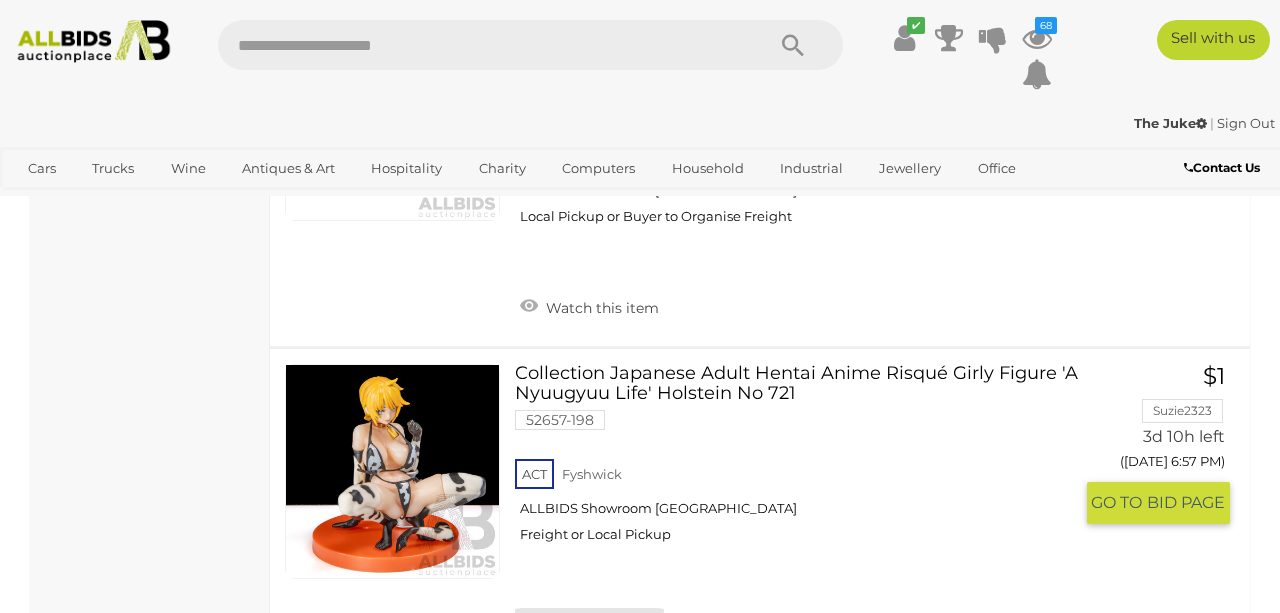 click on "Watch this item" at bounding box center [589, 623] 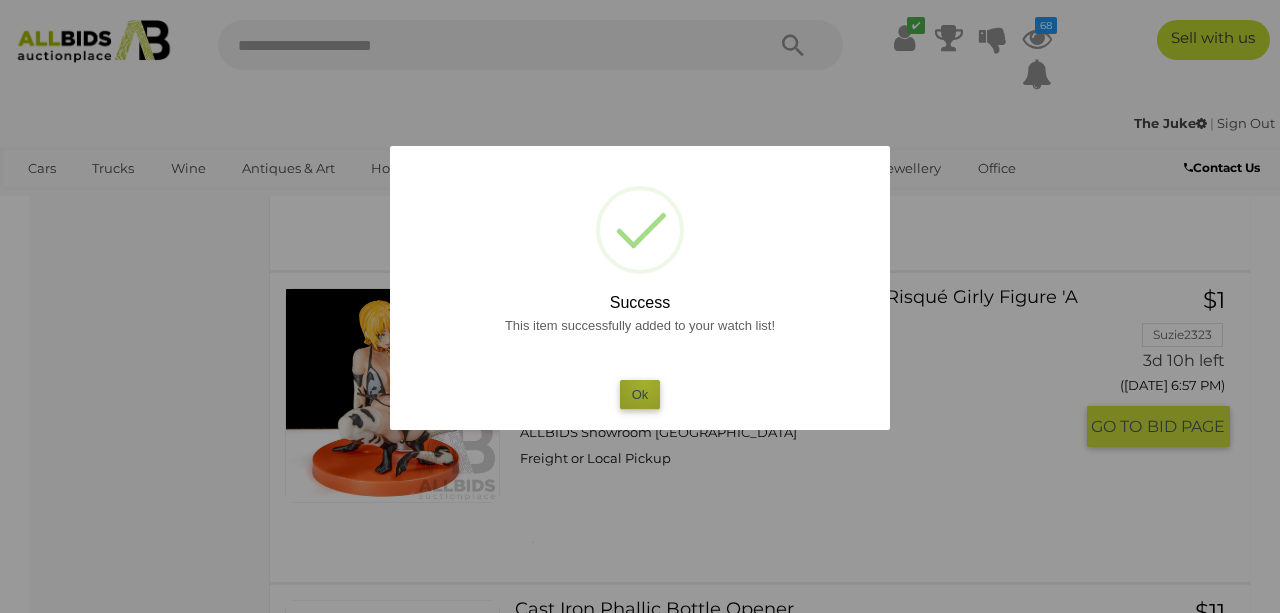 click on "Ok" at bounding box center (640, 394) 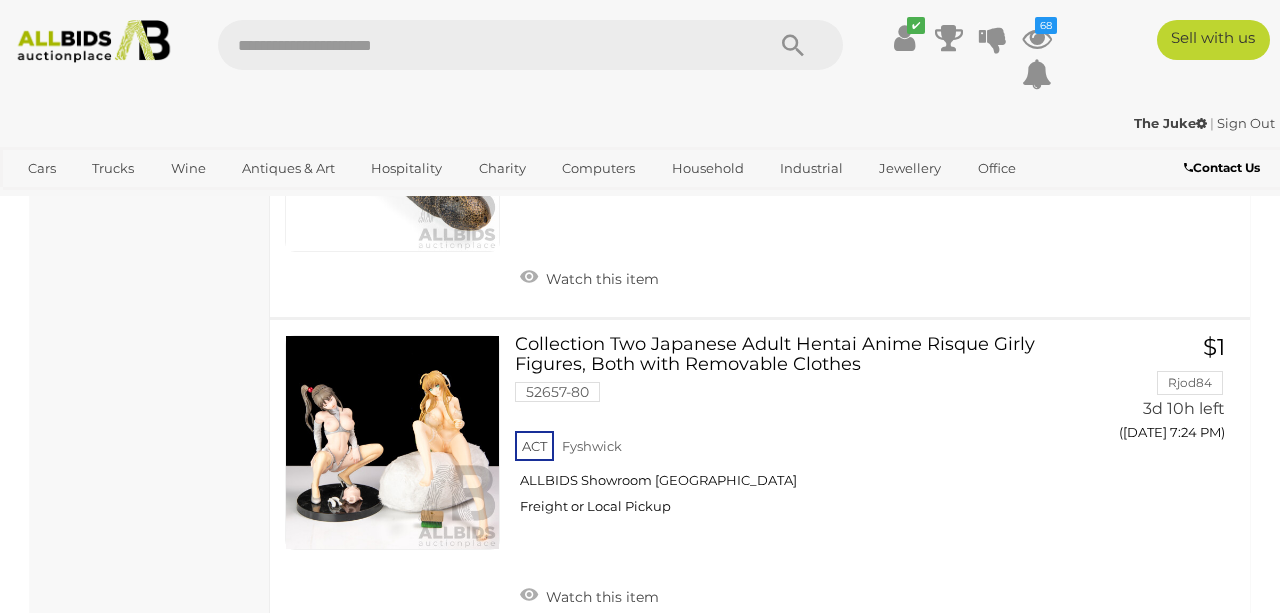 scroll, scrollTop: 4979, scrollLeft: 0, axis: vertical 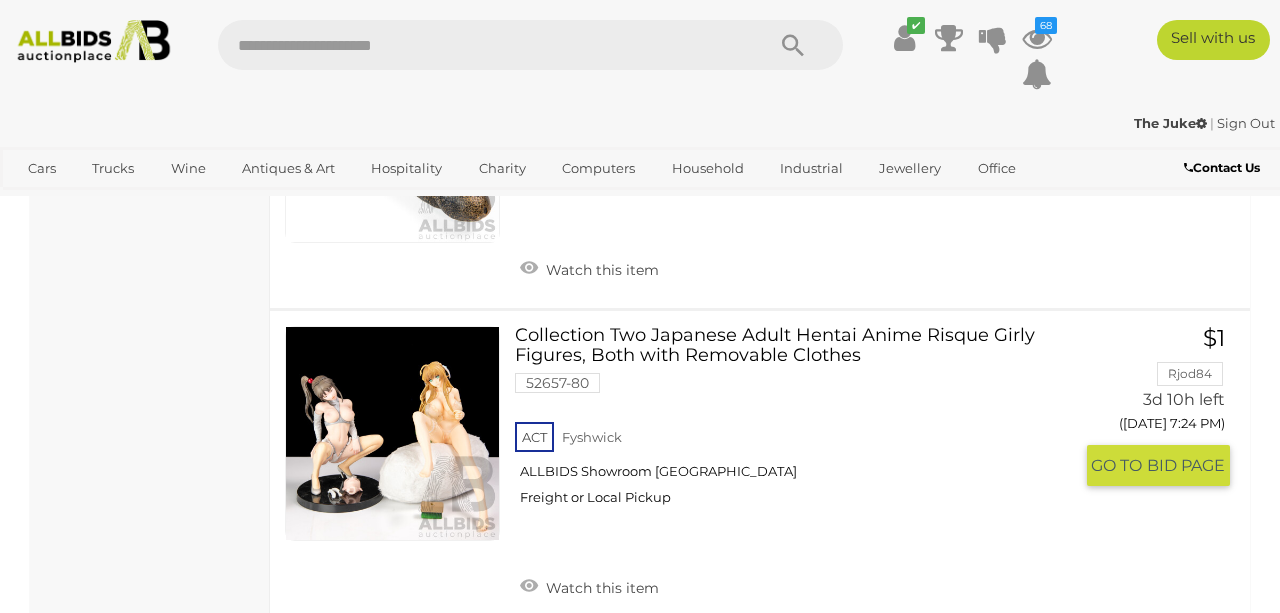 click at bounding box center (392, 433) 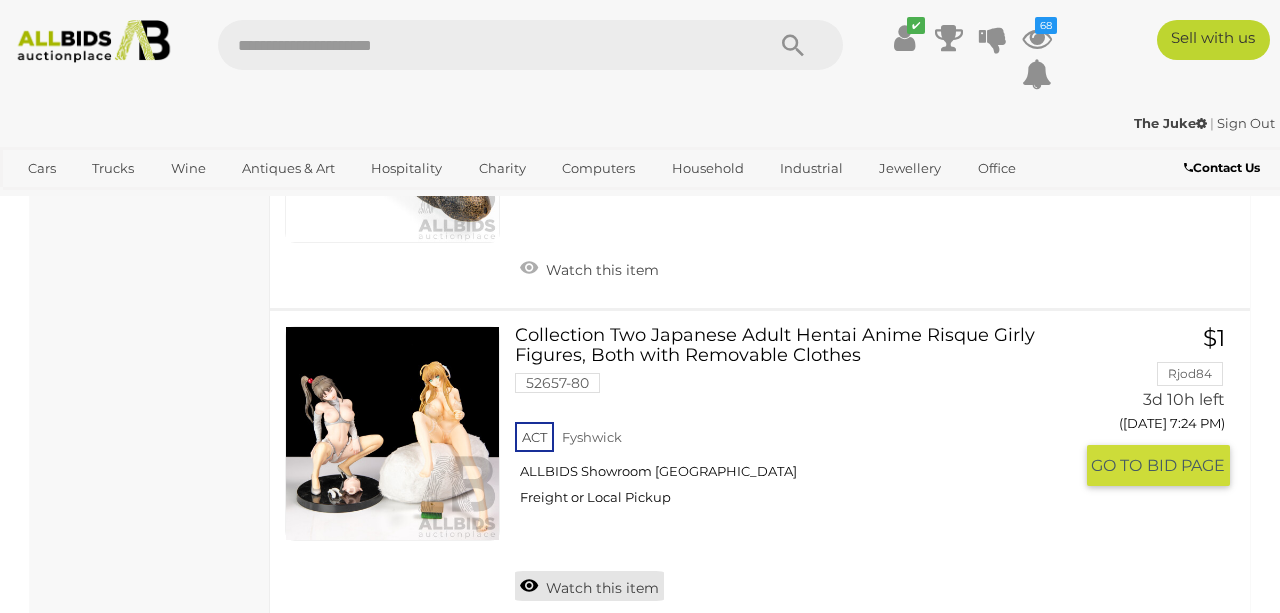 click on "Watch this item" at bounding box center [589, 586] 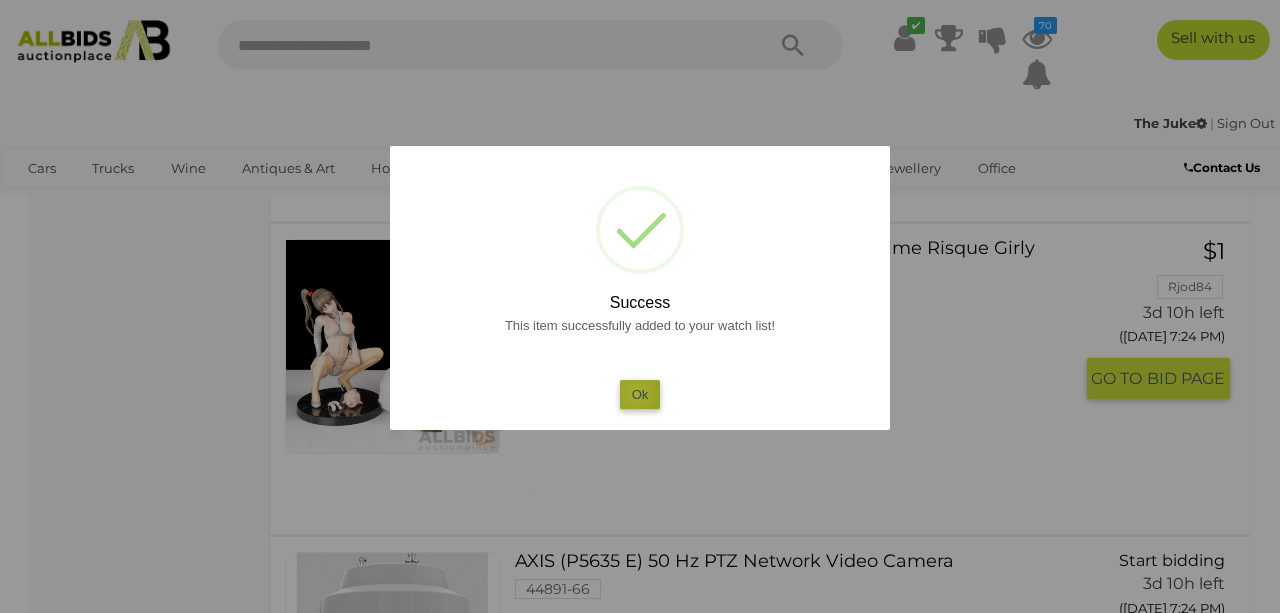 click on "Ok" at bounding box center [640, 394] 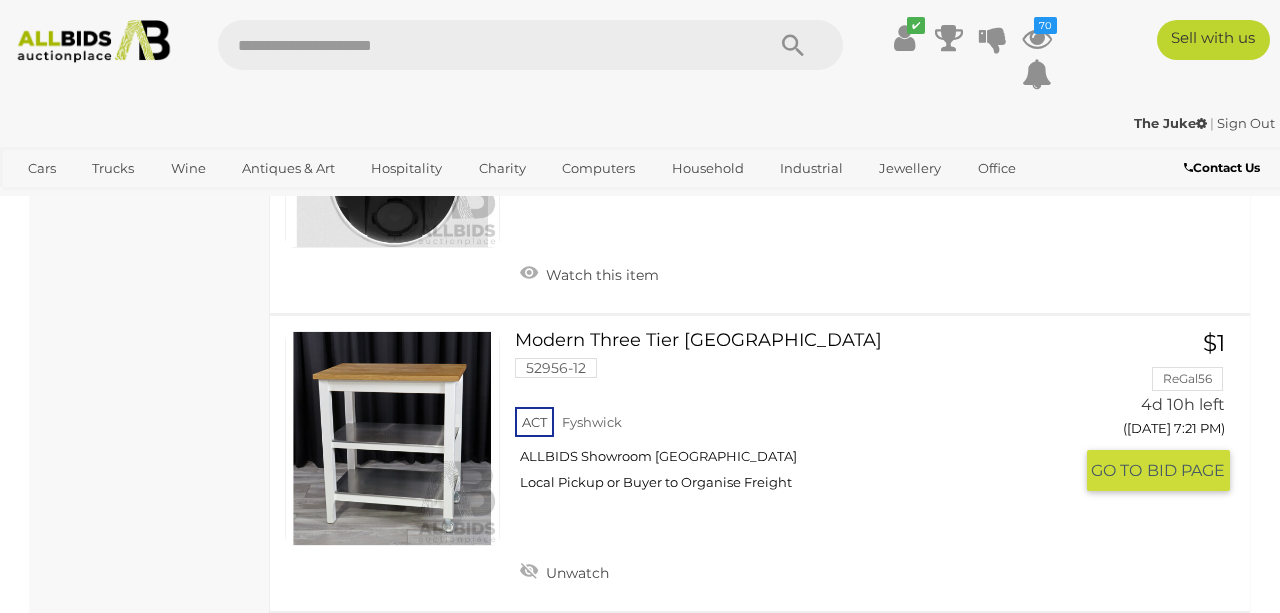 scroll, scrollTop: 9957, scrollLeft: 0, axis: vertical 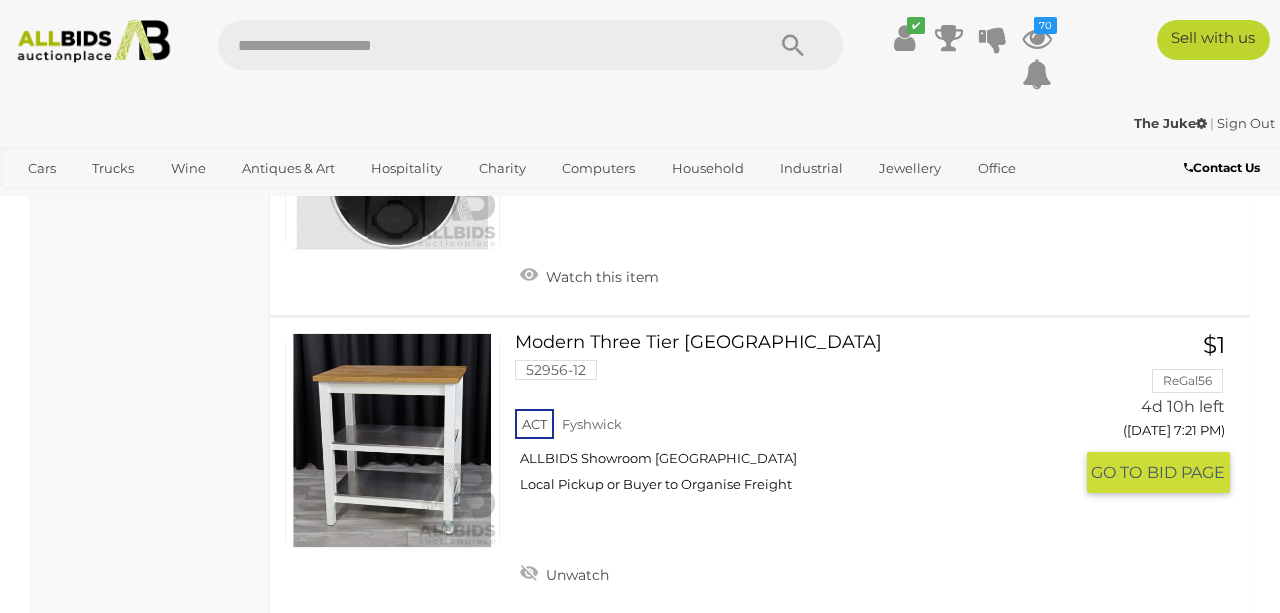 click at bounding box center [392, 440] 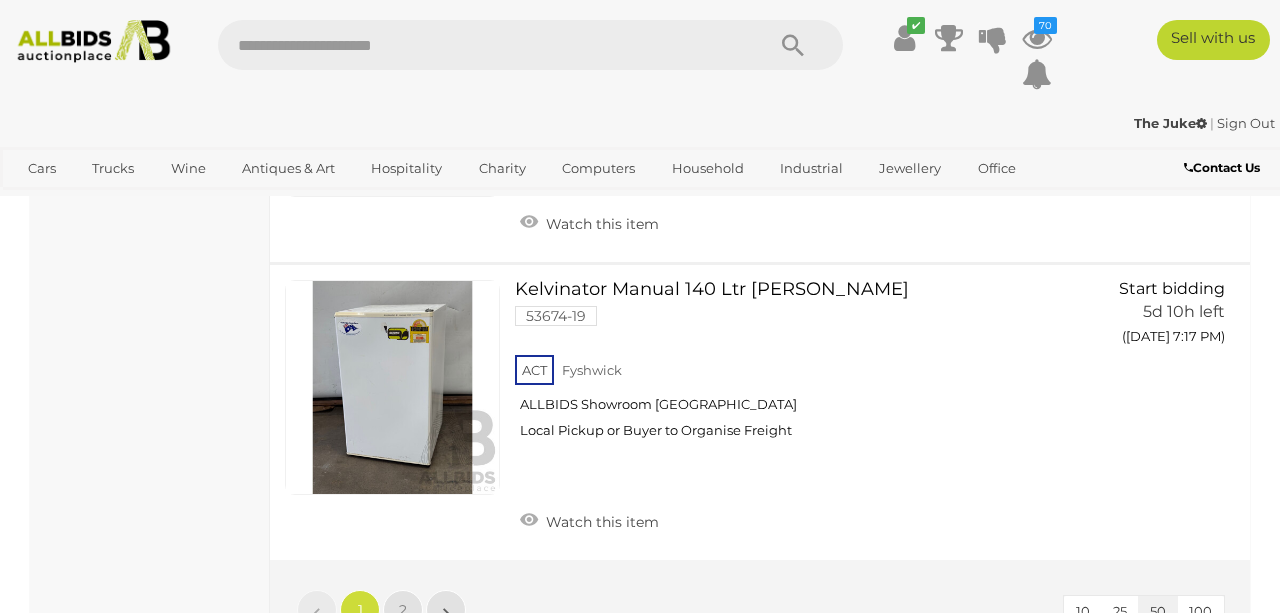scroll, scrollTop: 15178, scrollLeft: 0, axis: vertical 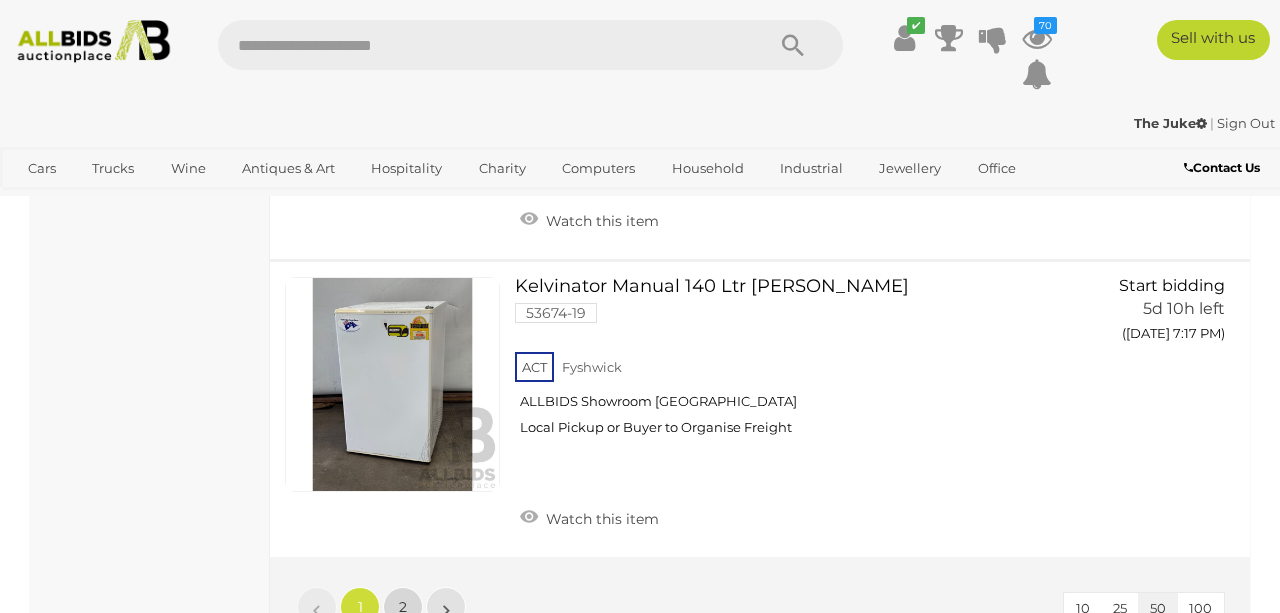 click on "2" at bounding box center (403, 607) 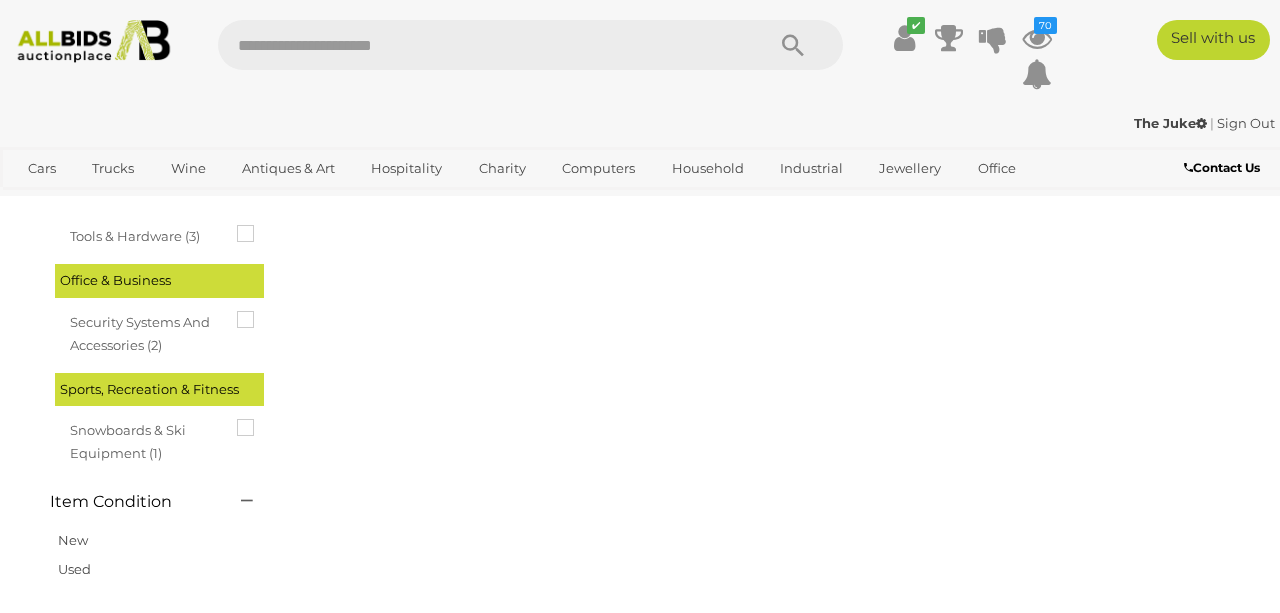 scroll, scrollTop: 0, scrollLeft: 0, axis: both 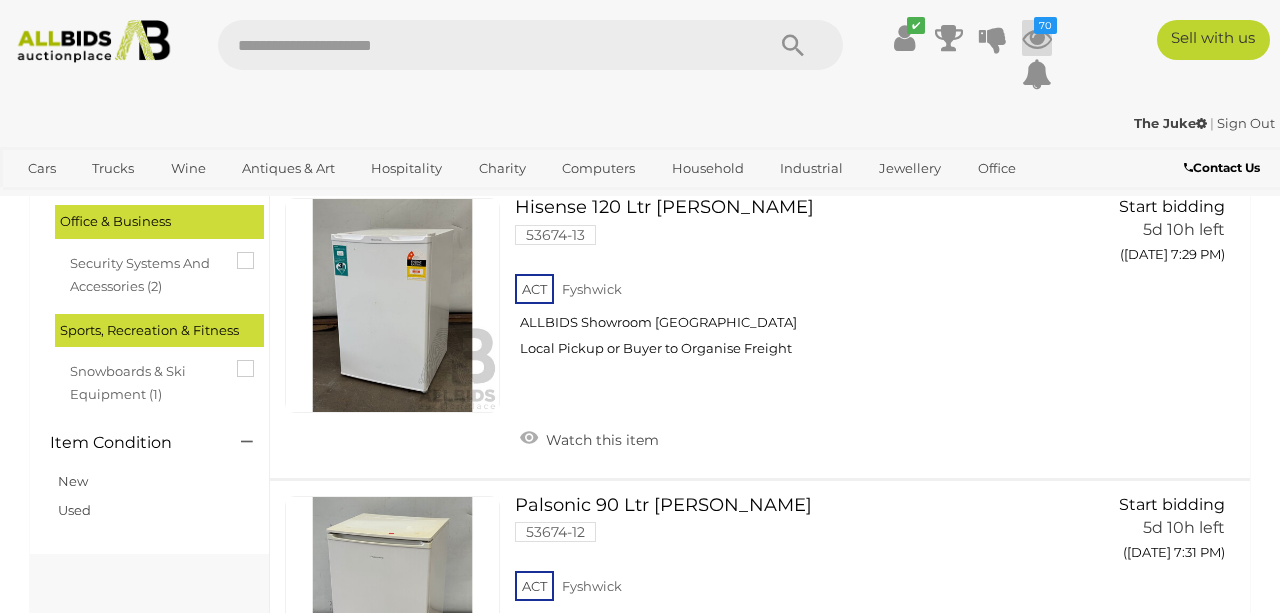click on "70" at bounding box center [1045, 25] 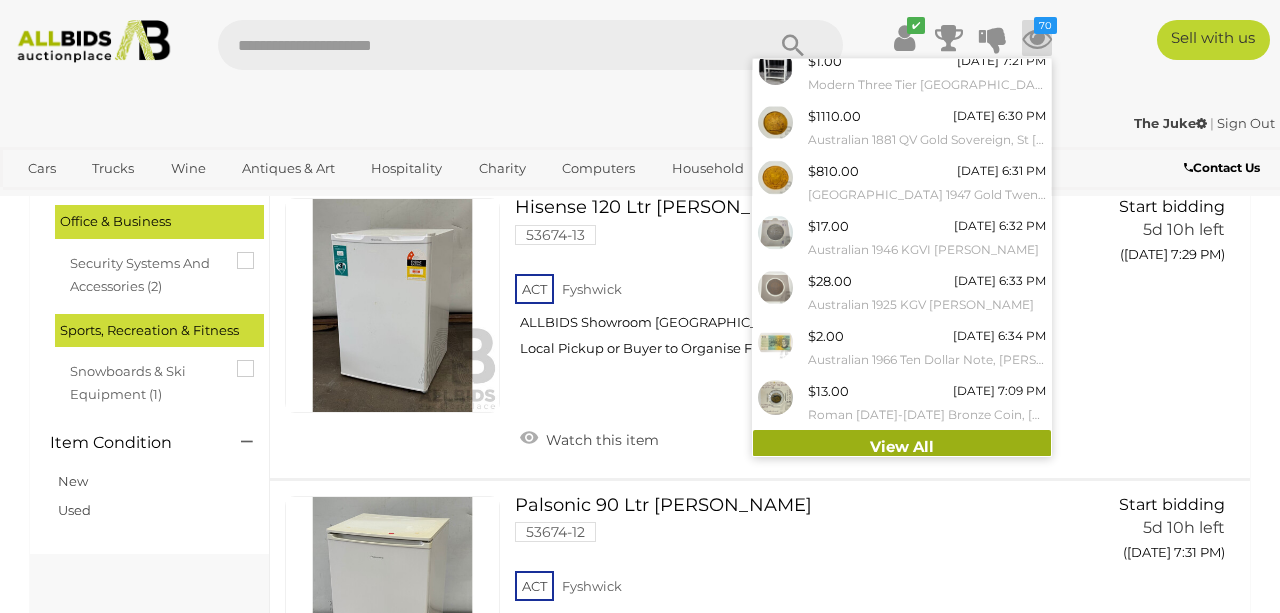 scroll, scrollTop: 230, scrollLeft: 0, axis: vertical 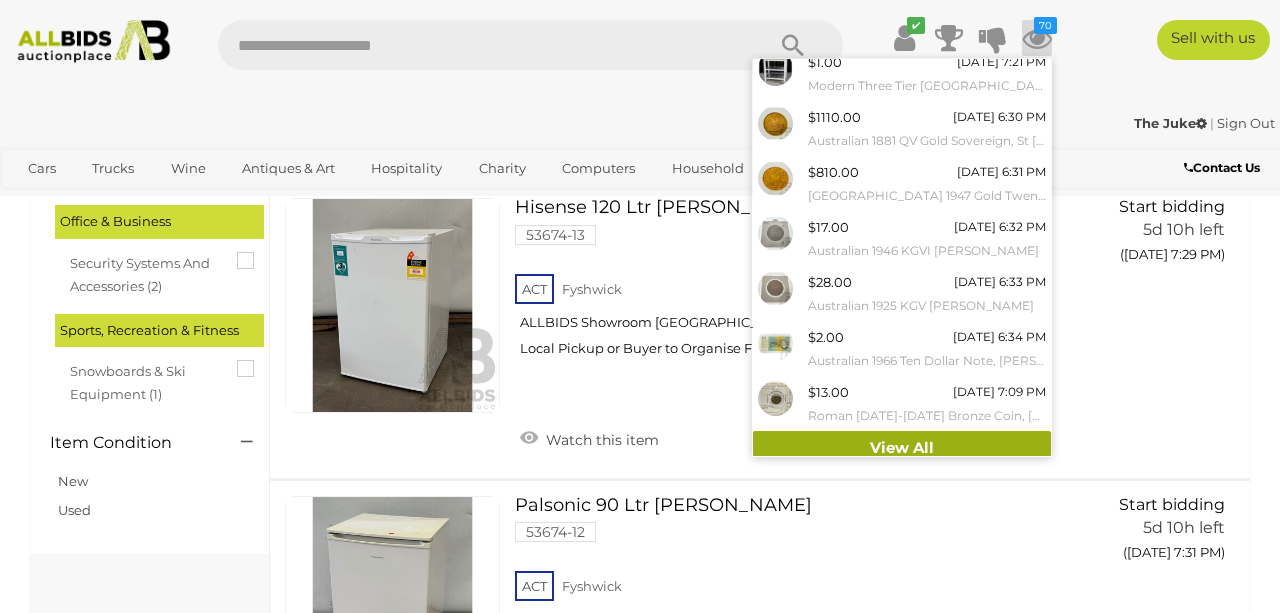 click on "View All" at bounding box center [902, 448] 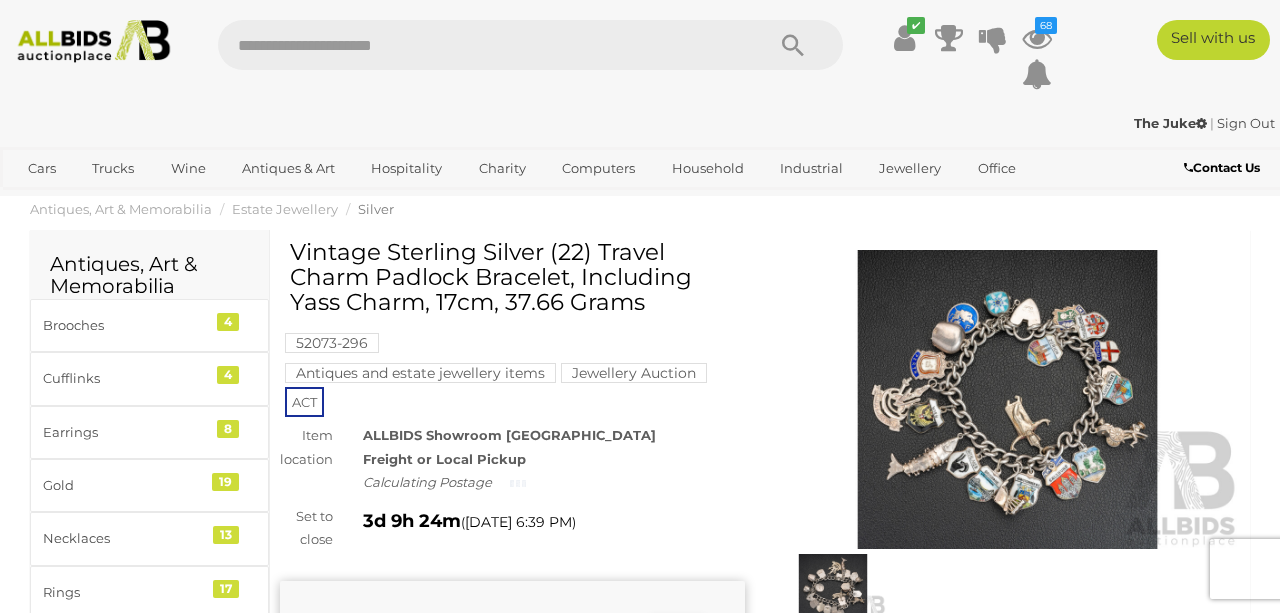 scroll, scrollTop: 0, scrollLeft: 0, axis: both 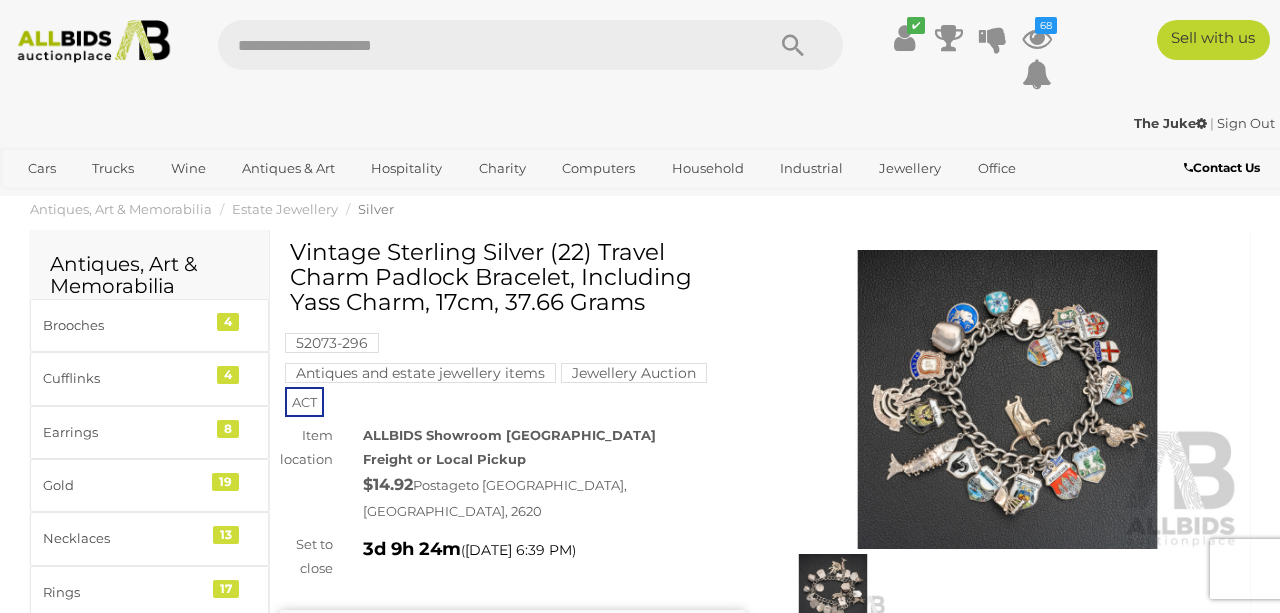 click at bounding box center [1007, 400] 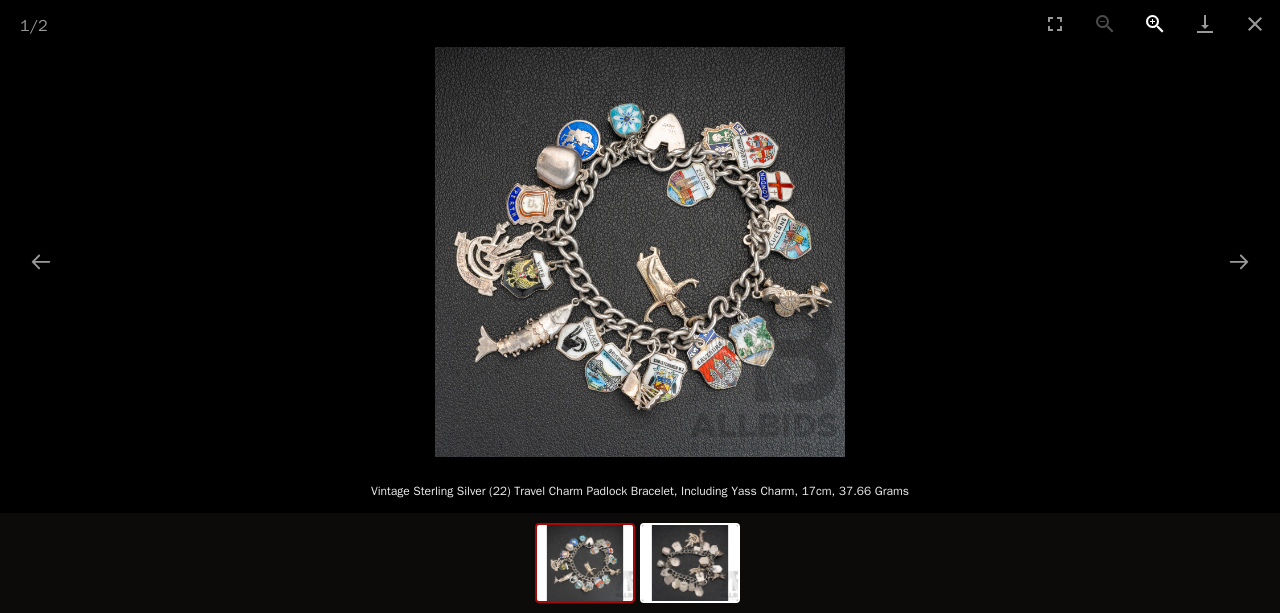 click at bounding box center [1155, 23] 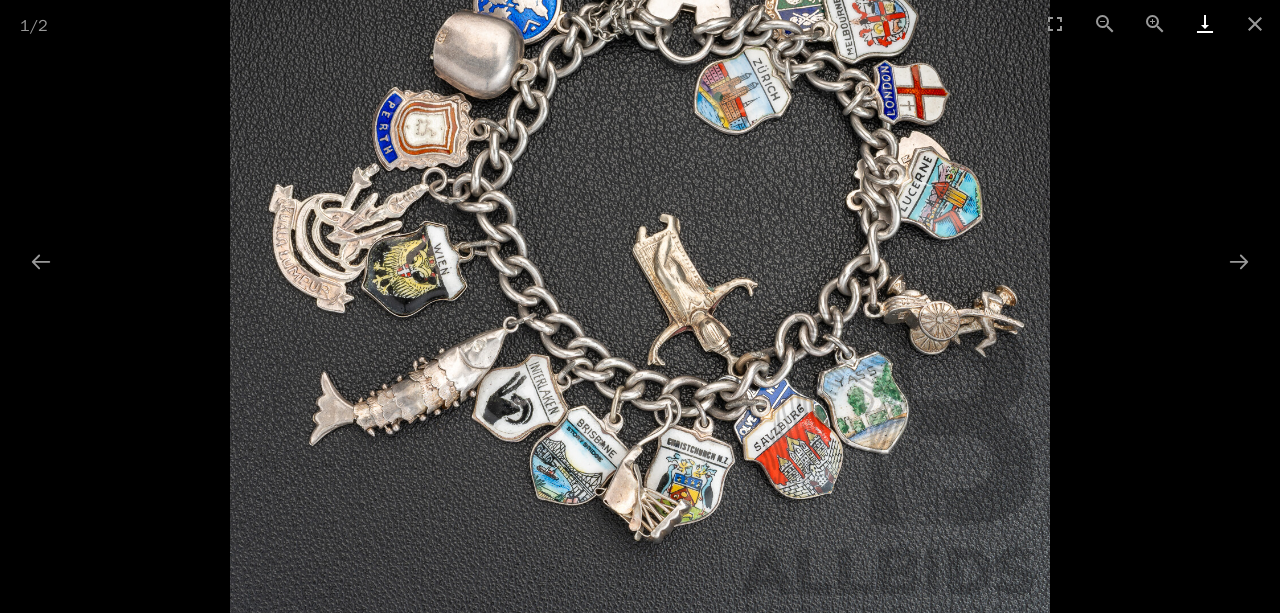 click at bounding box center (1205, 23) 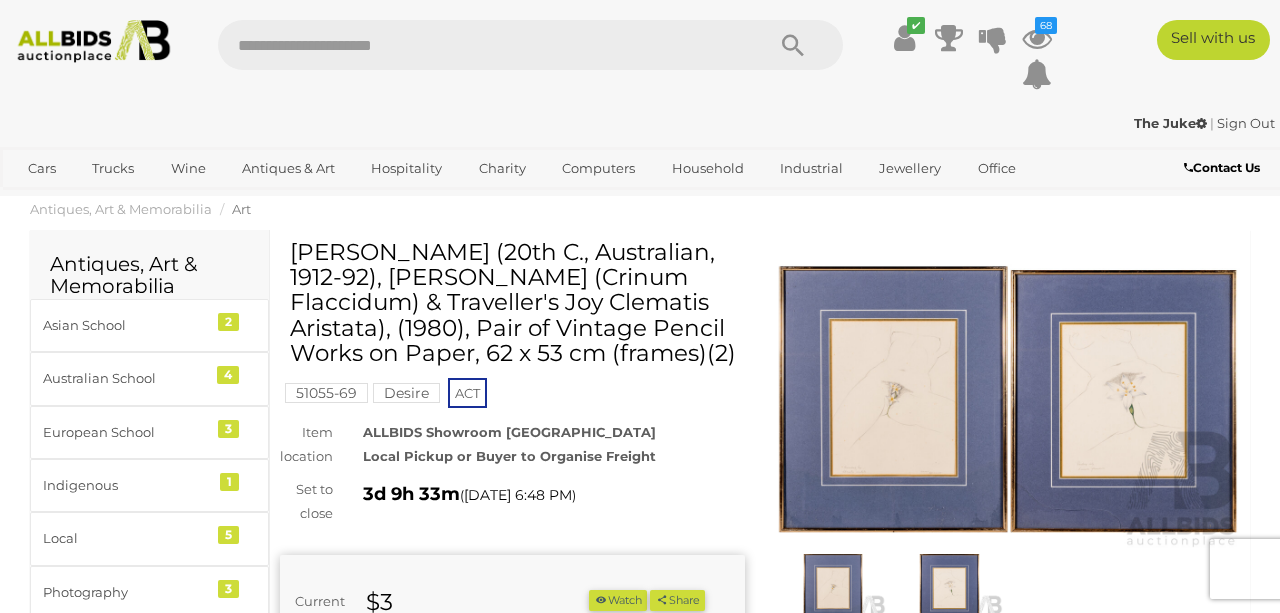 scroll, scrollTop: 0, scrollLeft: 0, axis: both 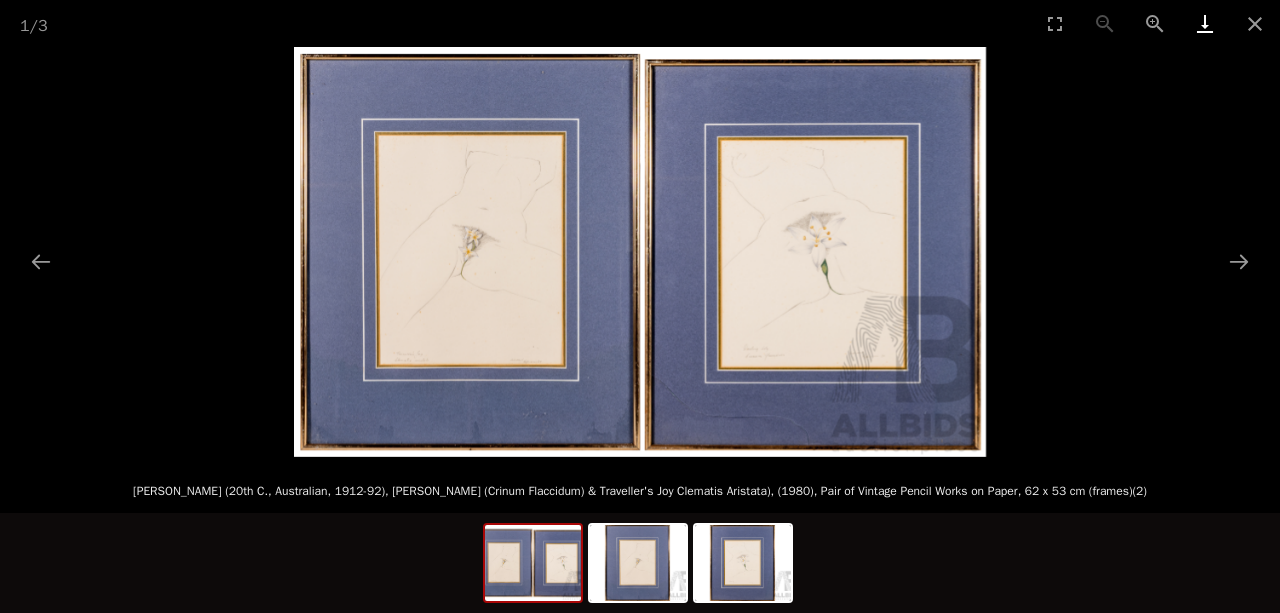 click at bounding box center [1205, 23] 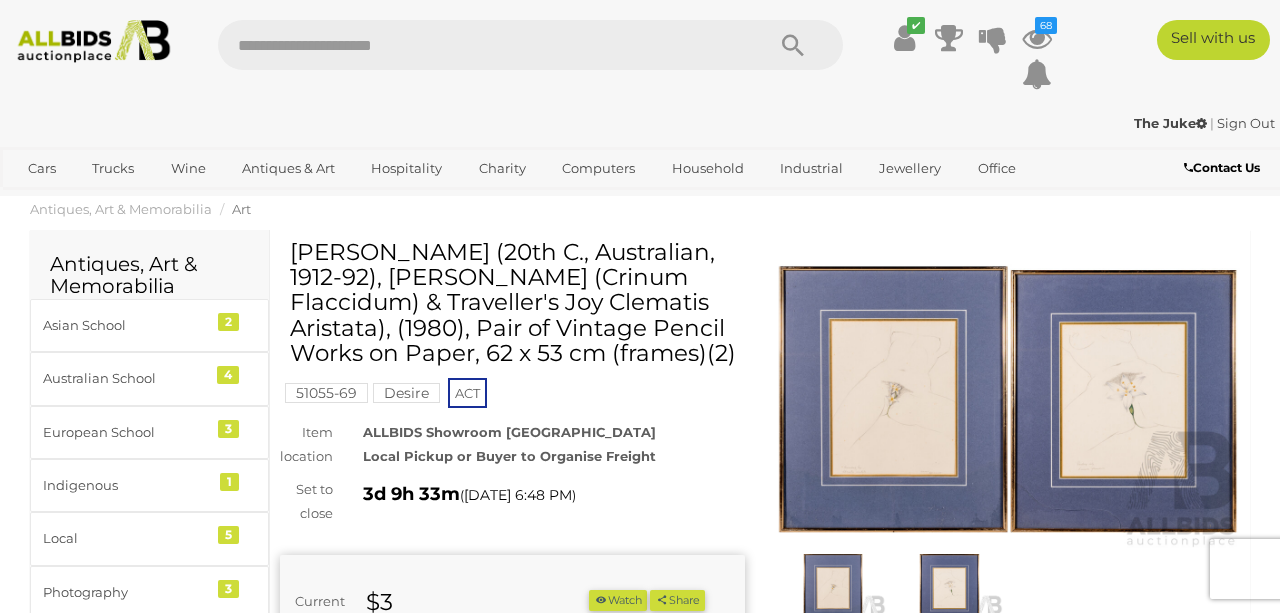 scroll, scrollTop: 0, scrollLeft: 0, axis: both 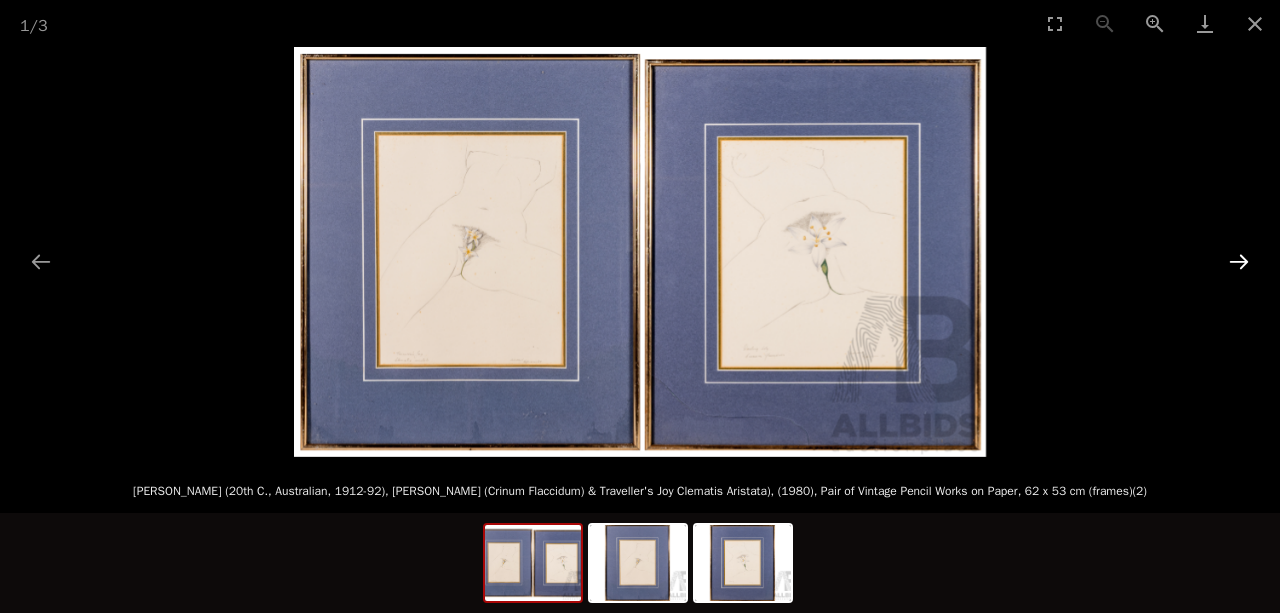 click at bounding box center [1239, 261] 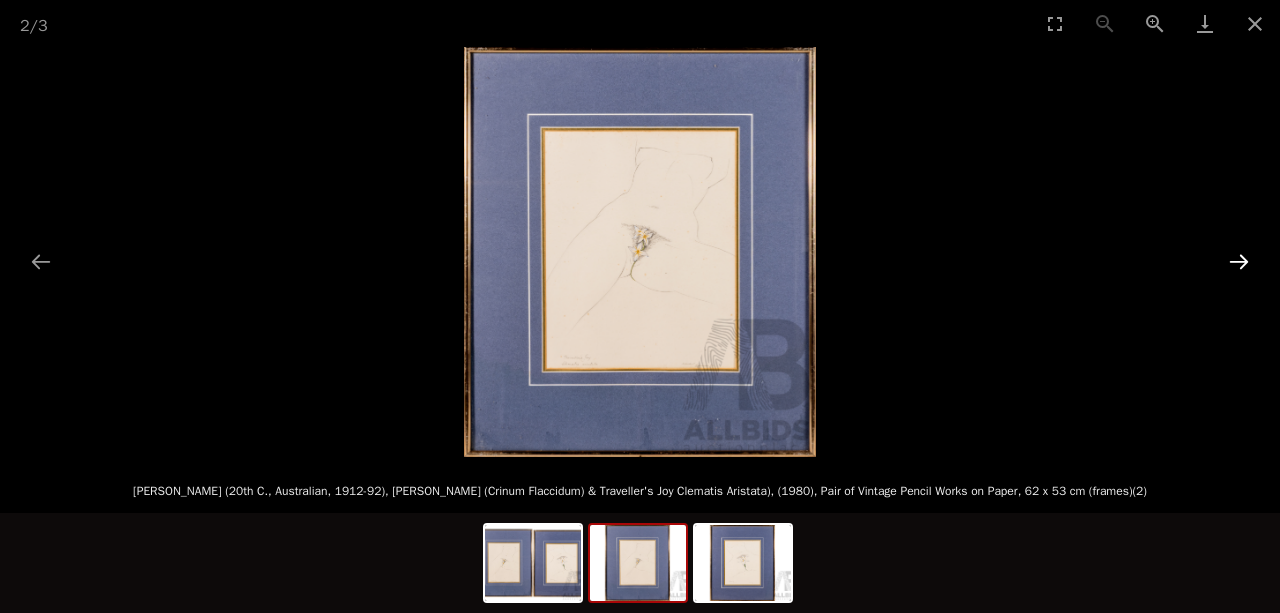 click at bounding box center [1239, 261] 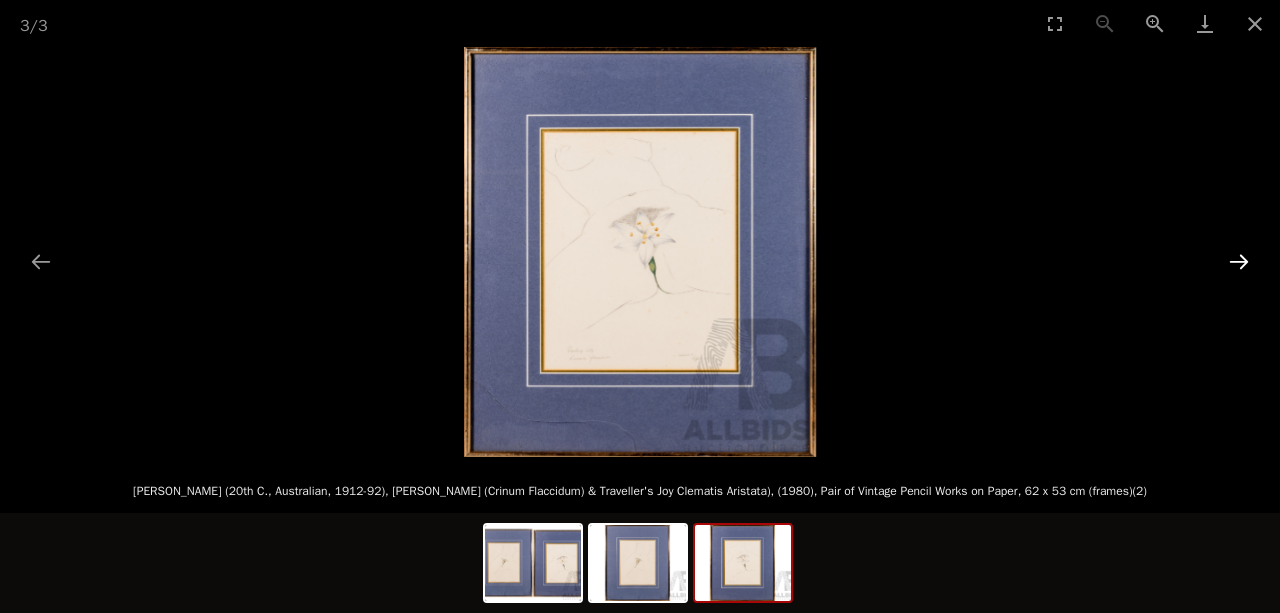 click at bounding box center [1239, 261] 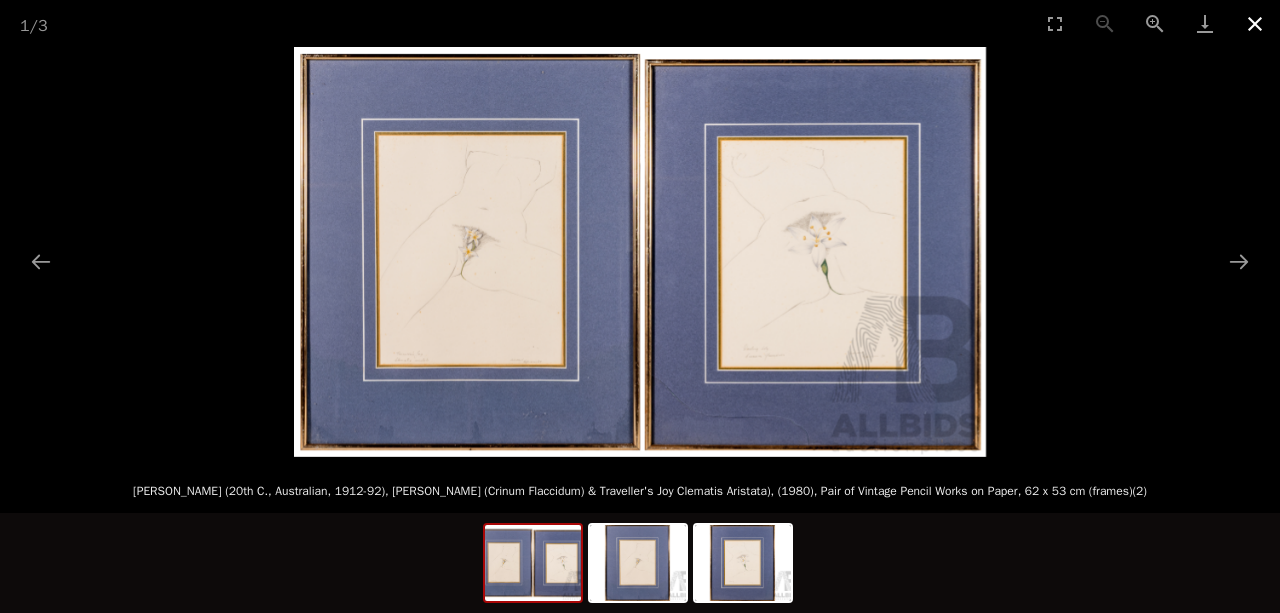 click at bounding box center [1255, 23] 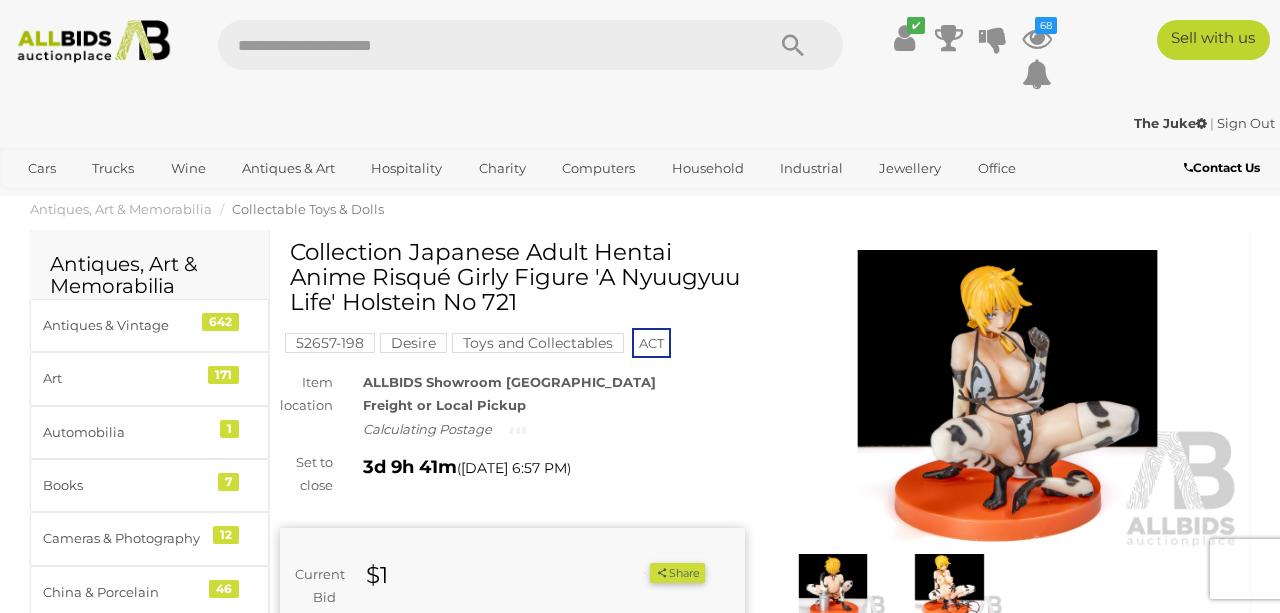 scroll, scrollTop: 0, scrollLeft: 0, axis: both 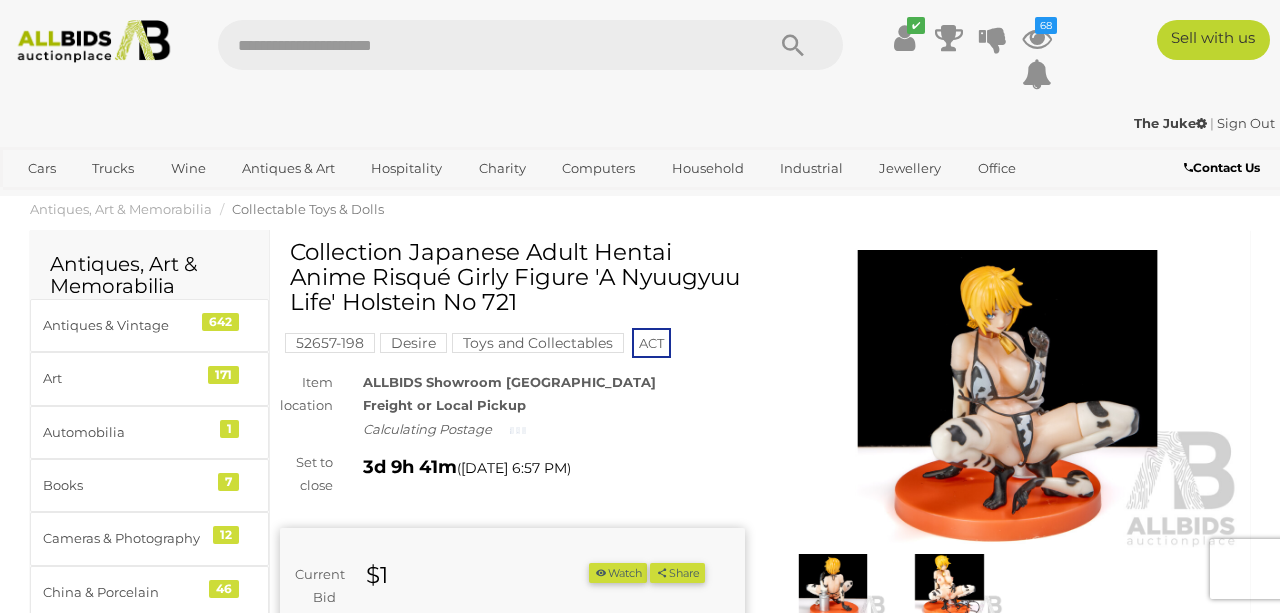 click at bounding box center [1007, 400] 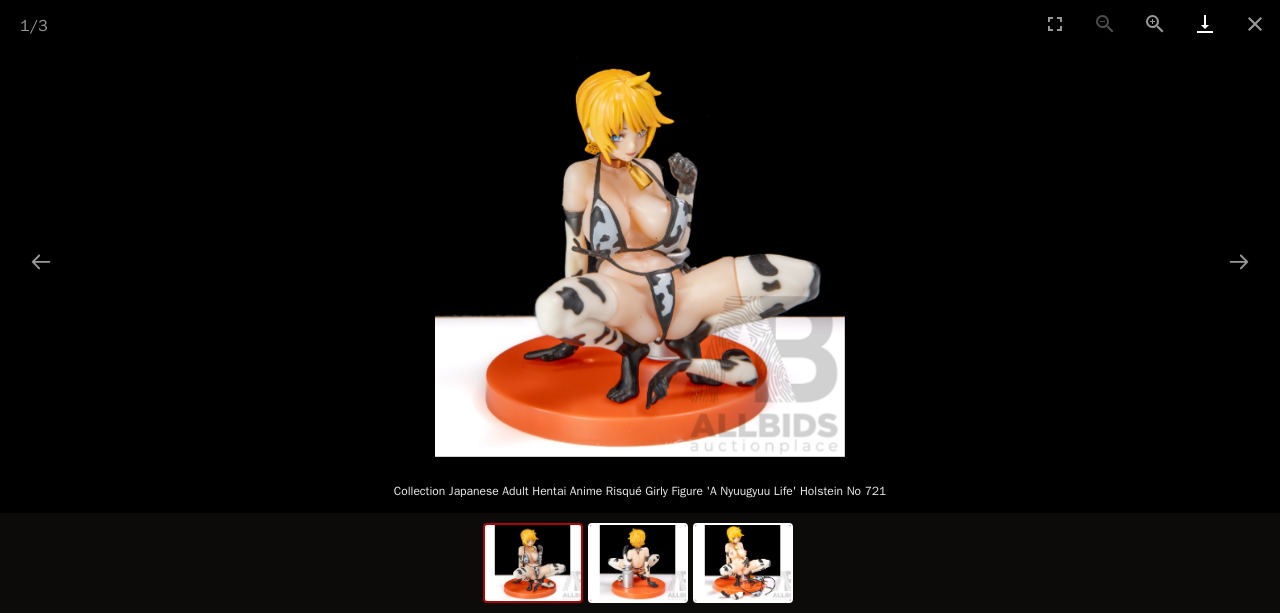 click at bounding box center [1205, 23] 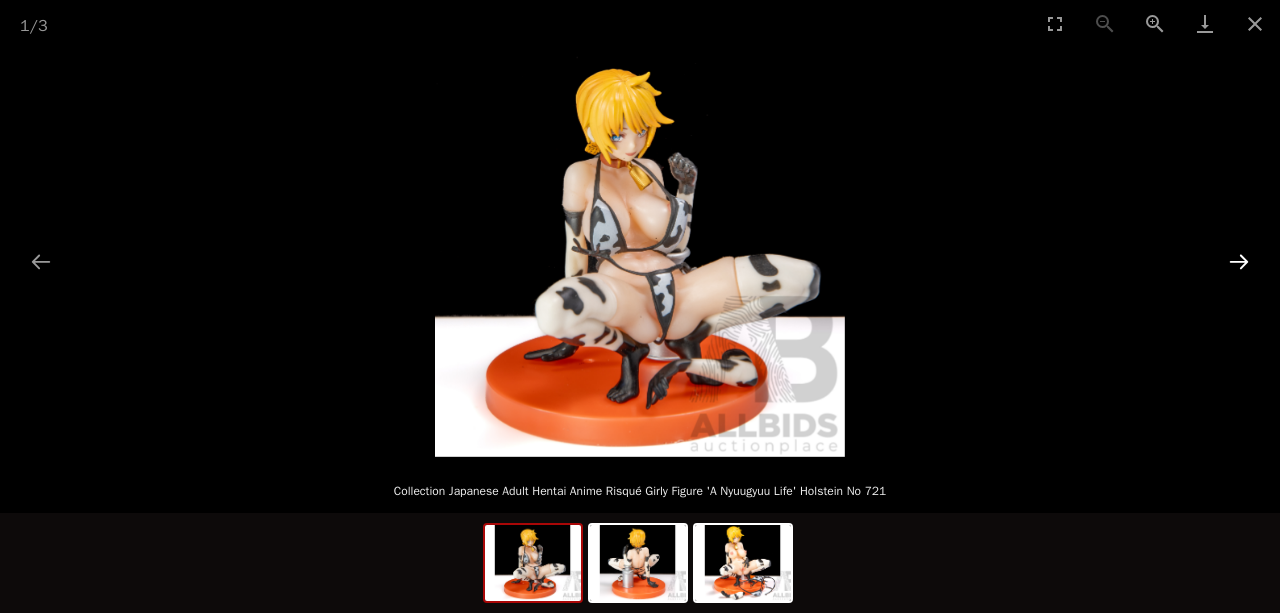 click at bounding box center [1239, 261] 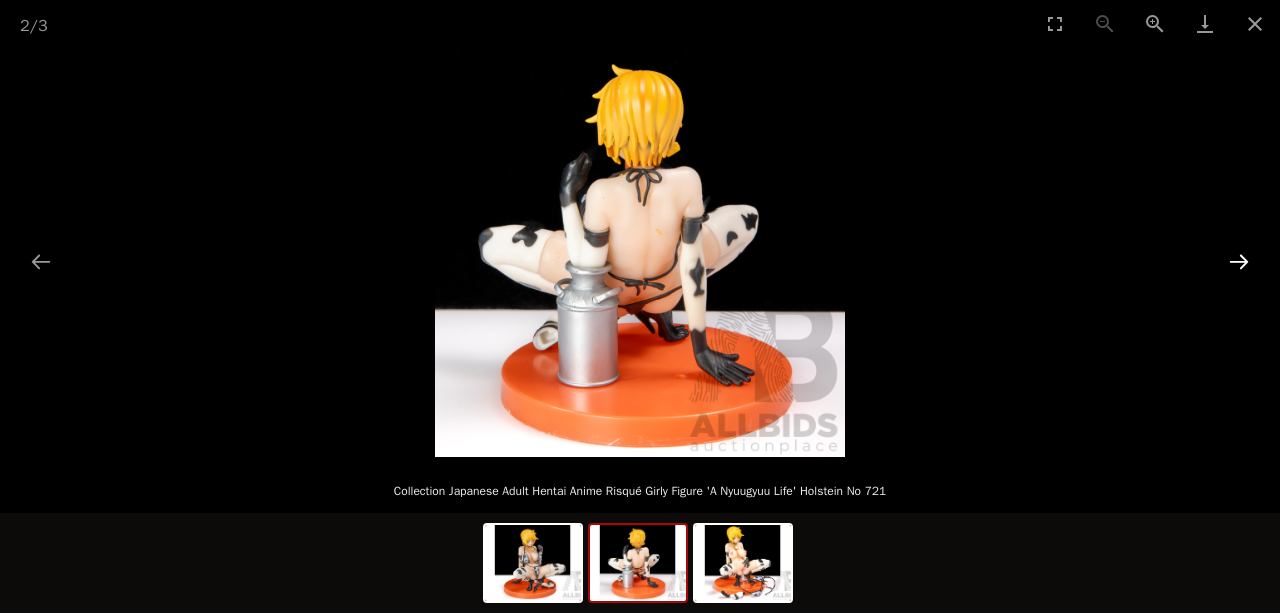 click at bounding box center [1239, 261] 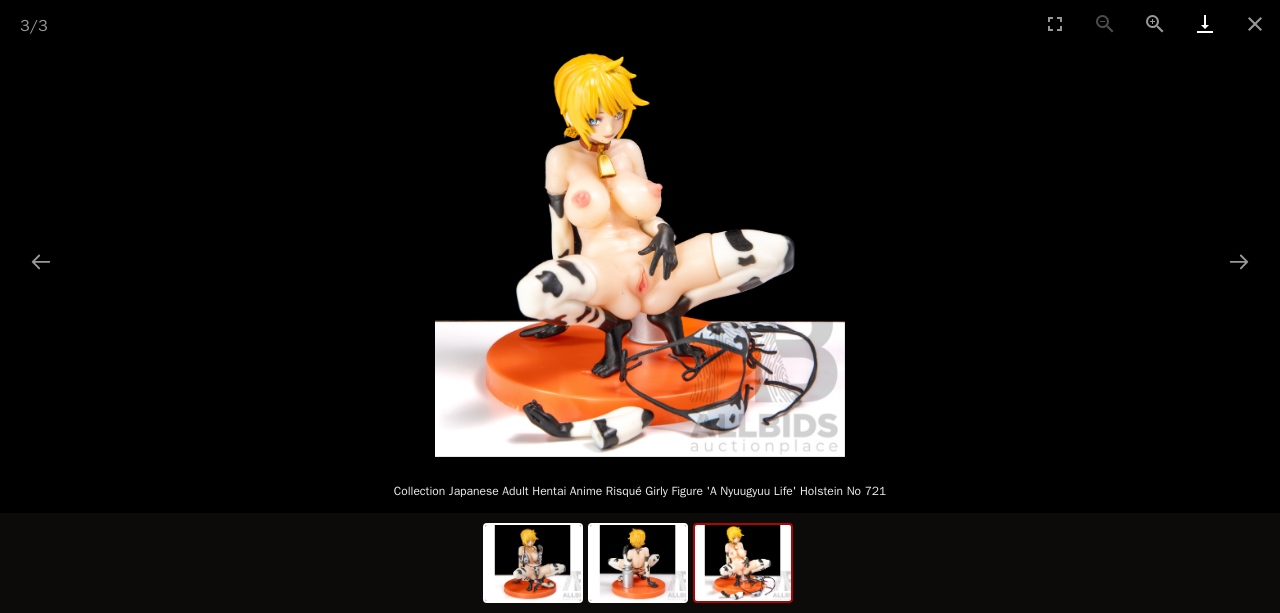 click at bounding box center [1205, 23] 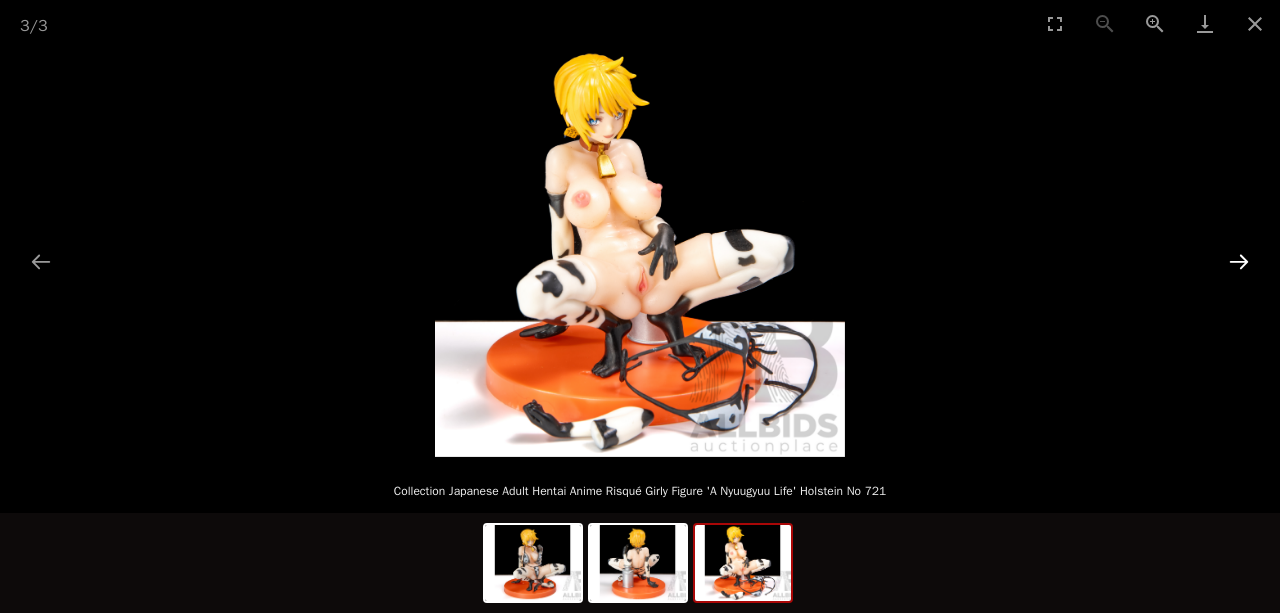 click at bounding box center (1239, 261) 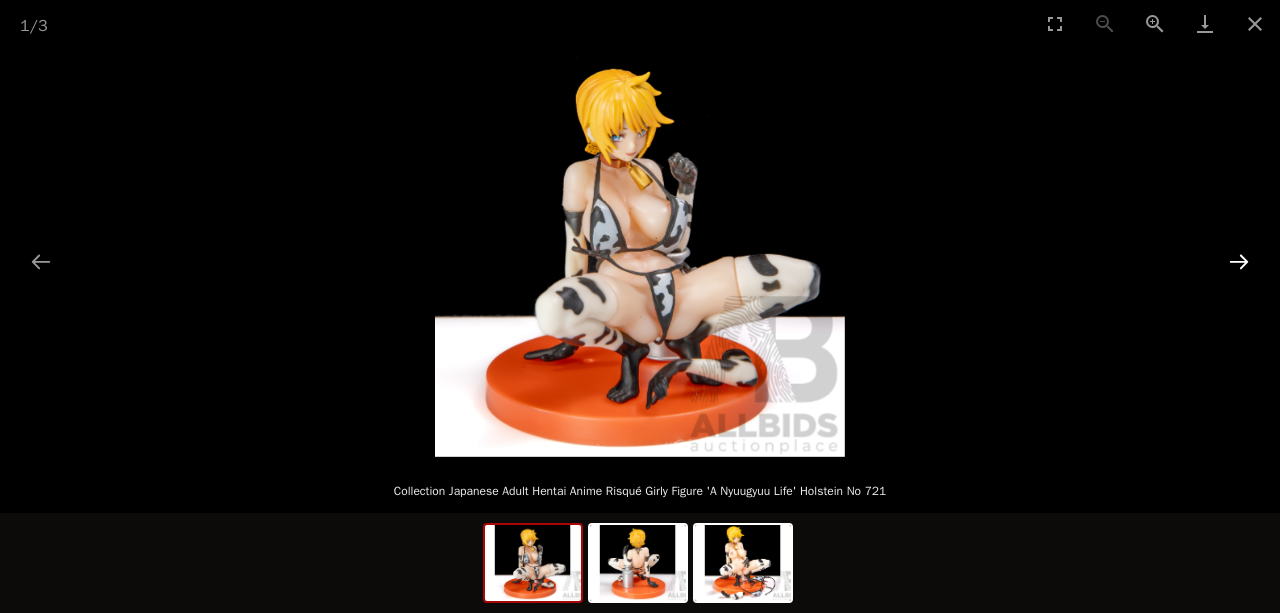 click at bounding box center (1239, 261) 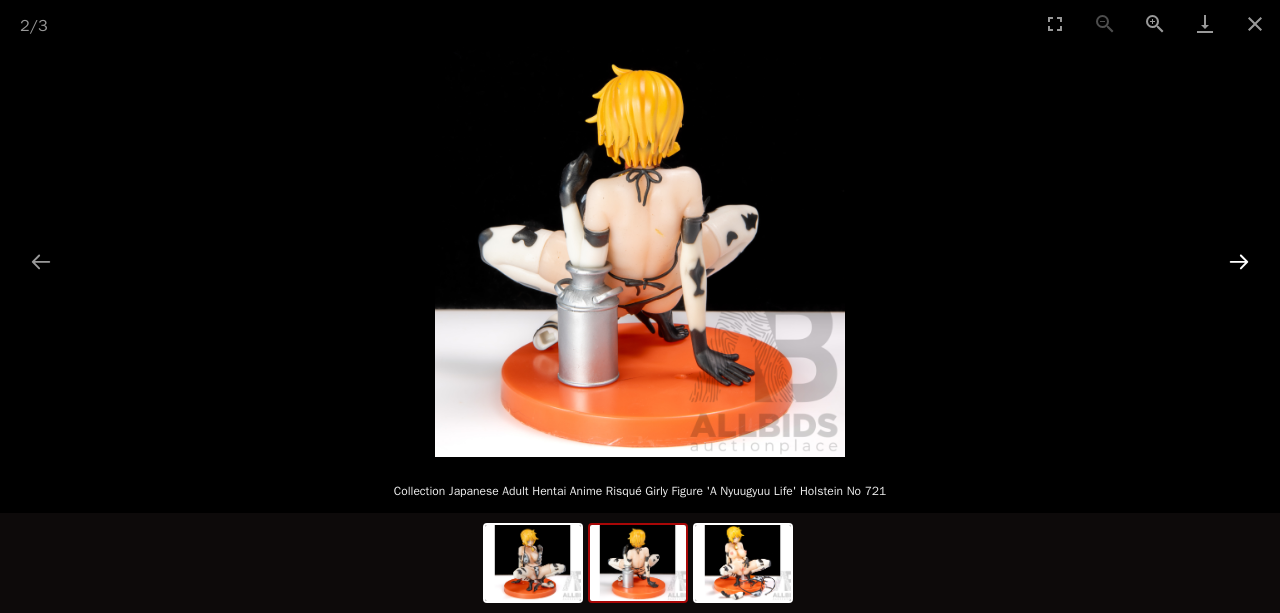 click at bounding box center [1239, 261] 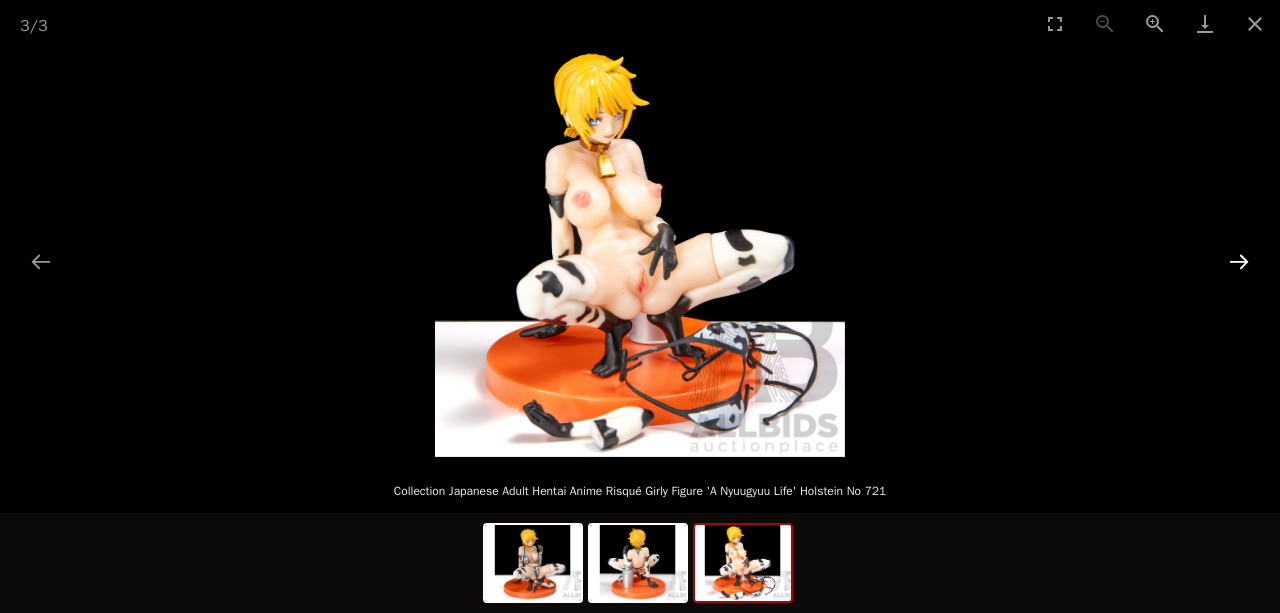 click at bounding box center (1239, 261) 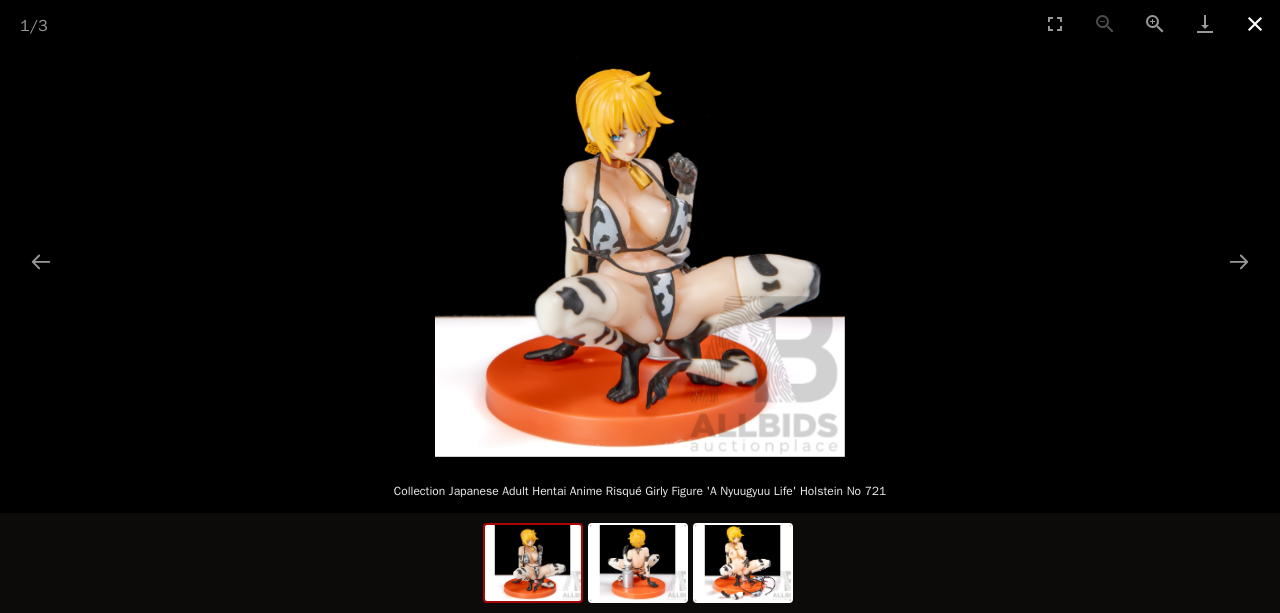 click at bounding box center [1255, 23] 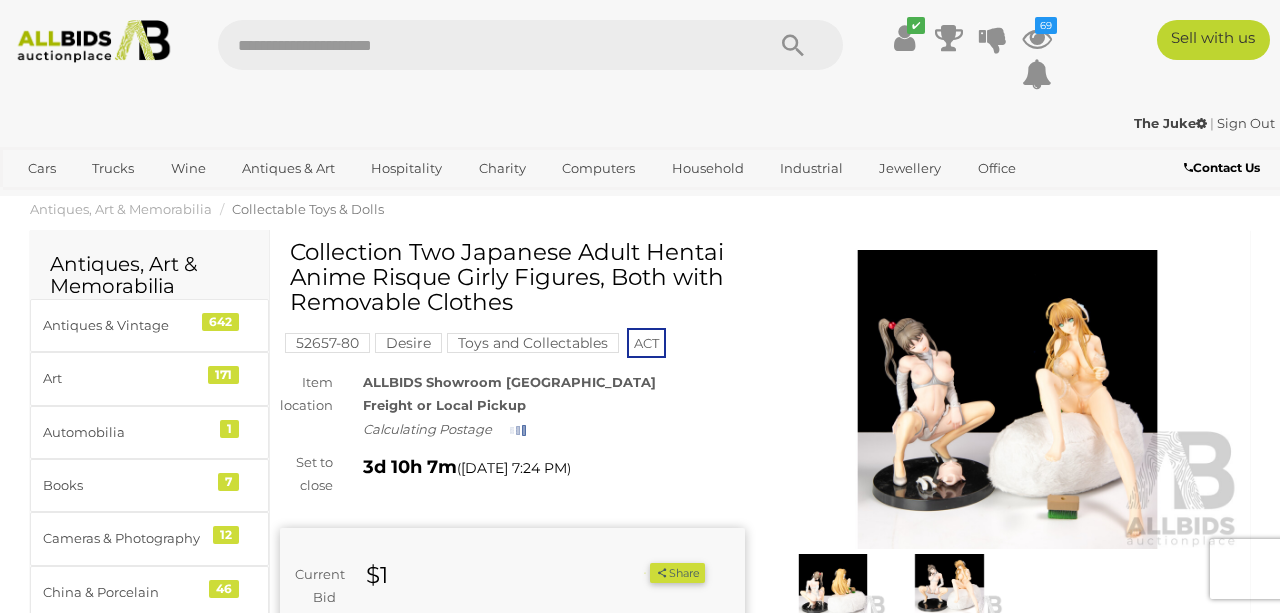 scroll, scrollTop: 0, scrollLeft: 0, axis: both 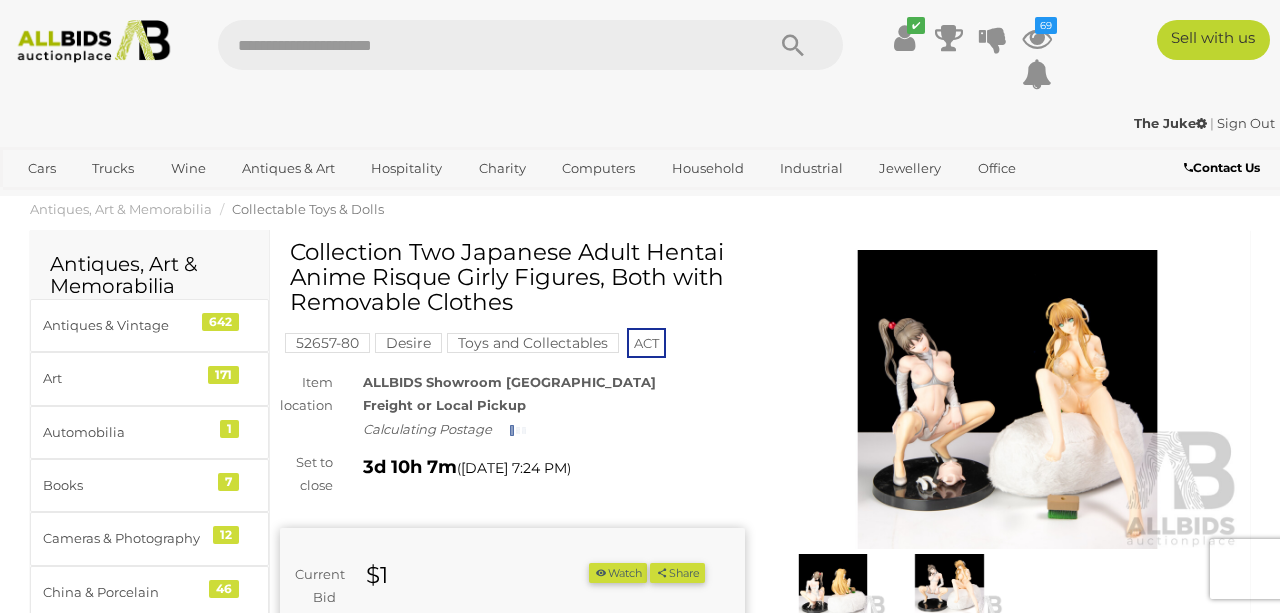 click at bounding box center [1007, 400] 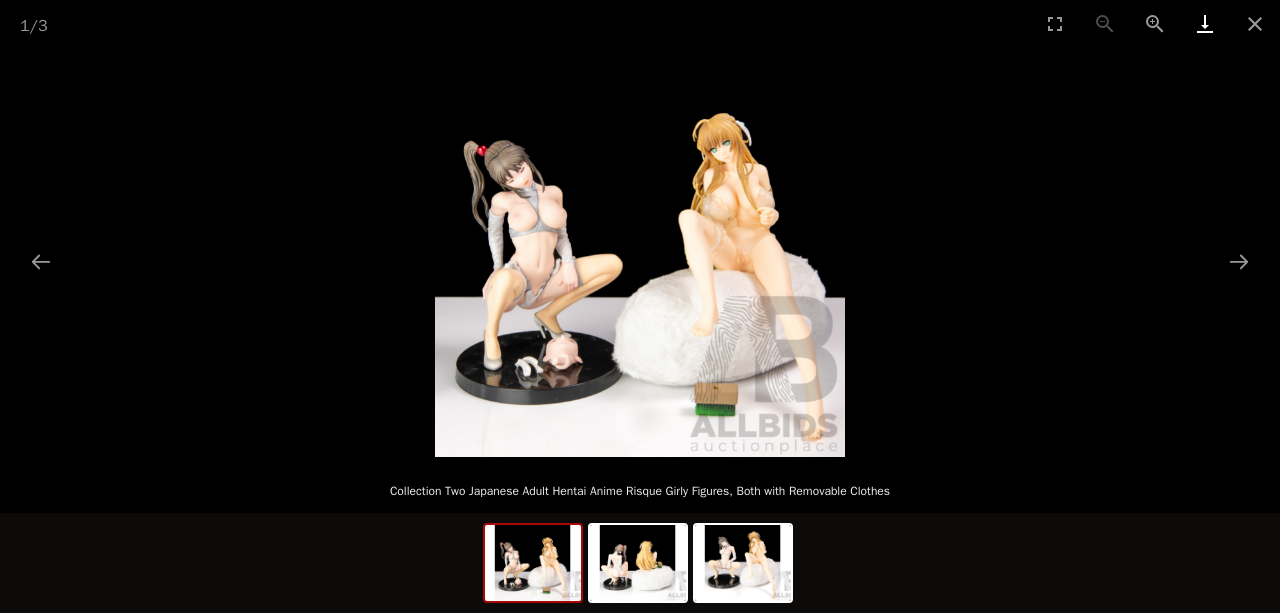 click at bounding box center [1205, 23] 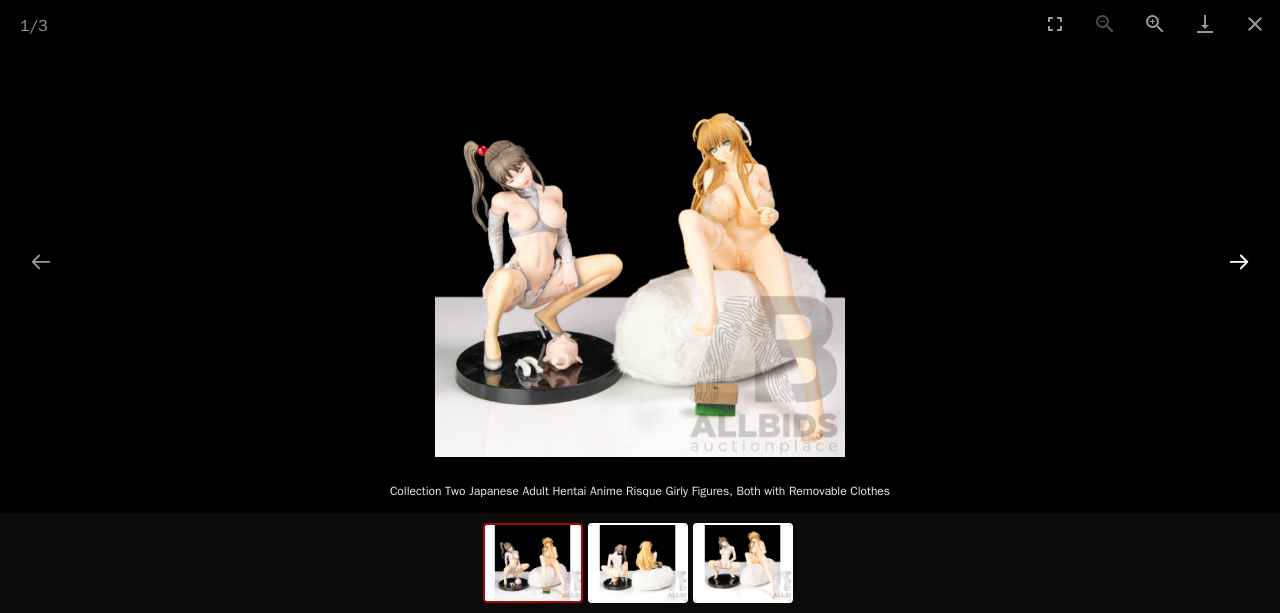 click at bounding box center [1239, 261] 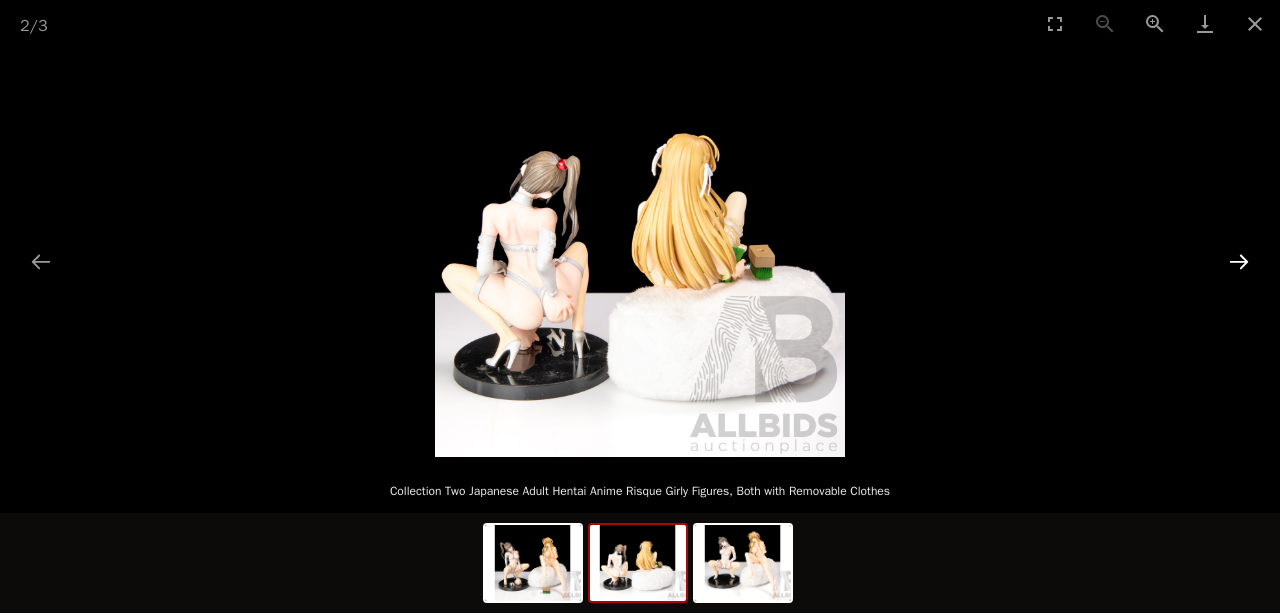 click at bounding box center (1239, 261) 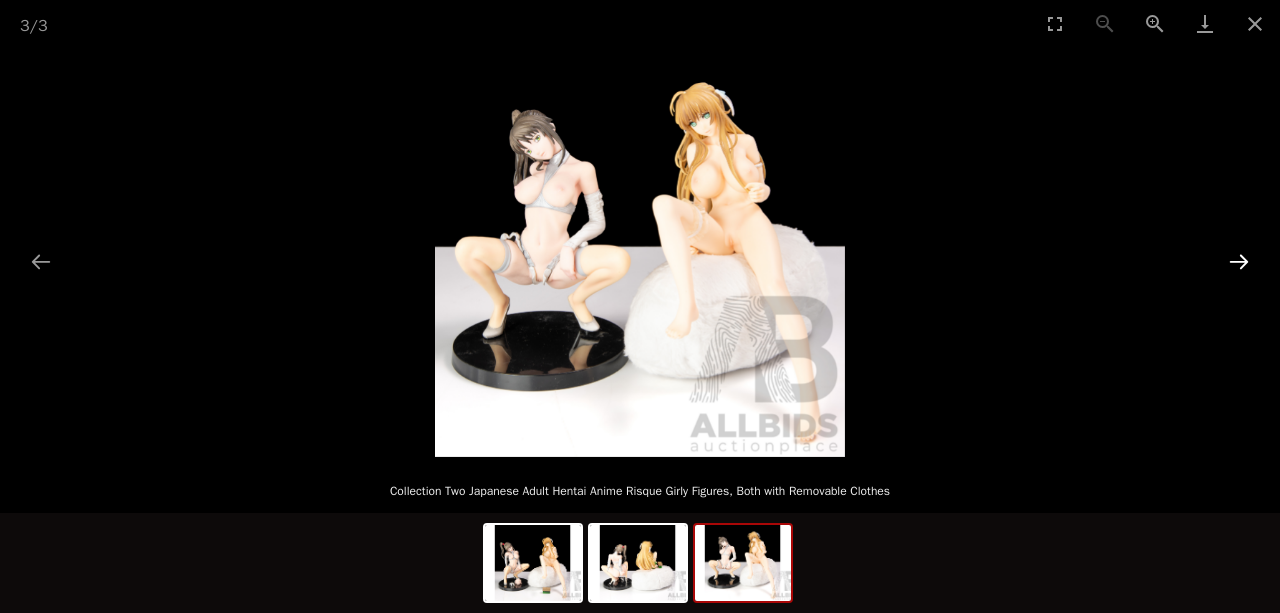 click at bounding box center [1239, 261] 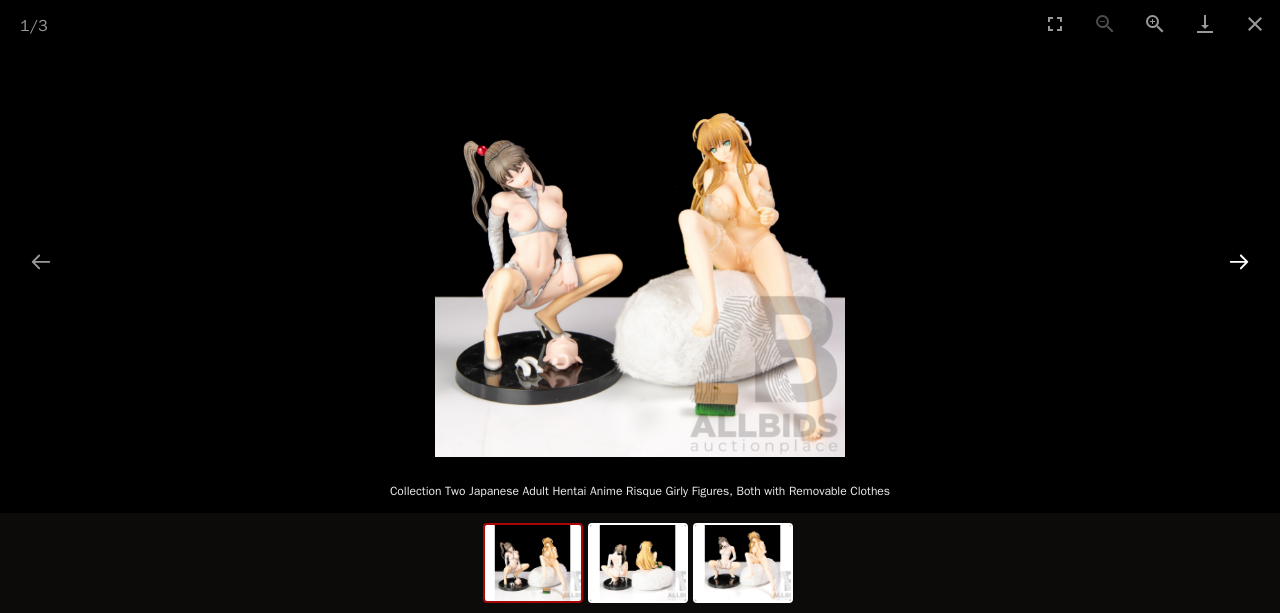 click at bounding box center [1239, 261] 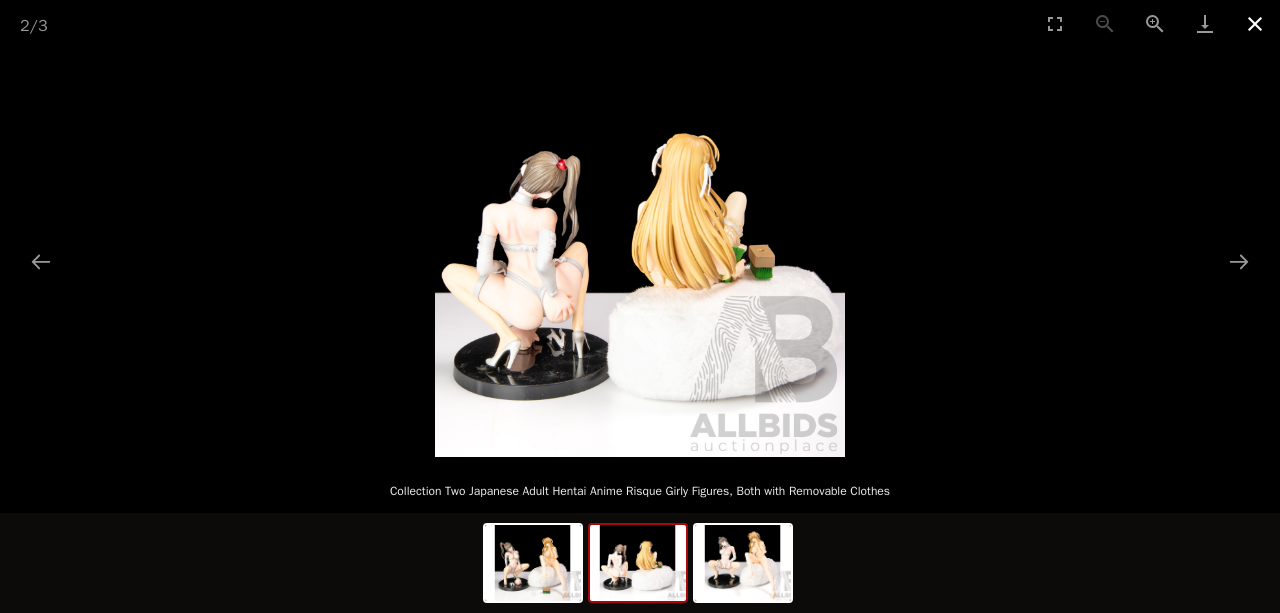 click at bounding box center [1255, 23] 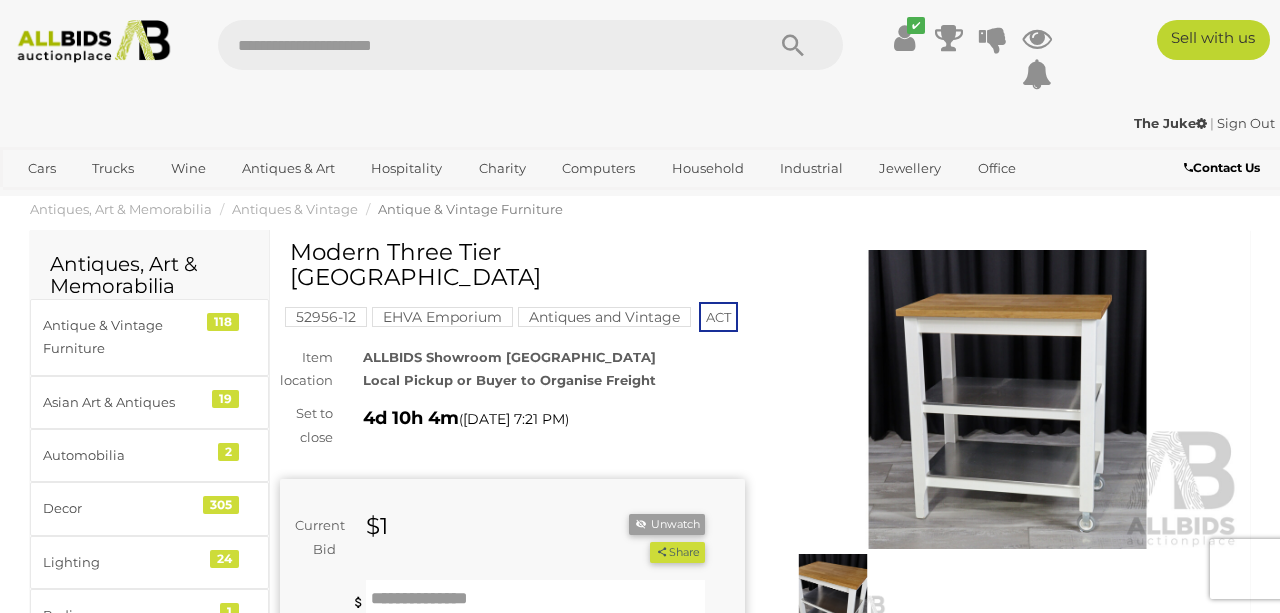 scroll, scrollTop: 0, scrollLeft: 0, axis: both 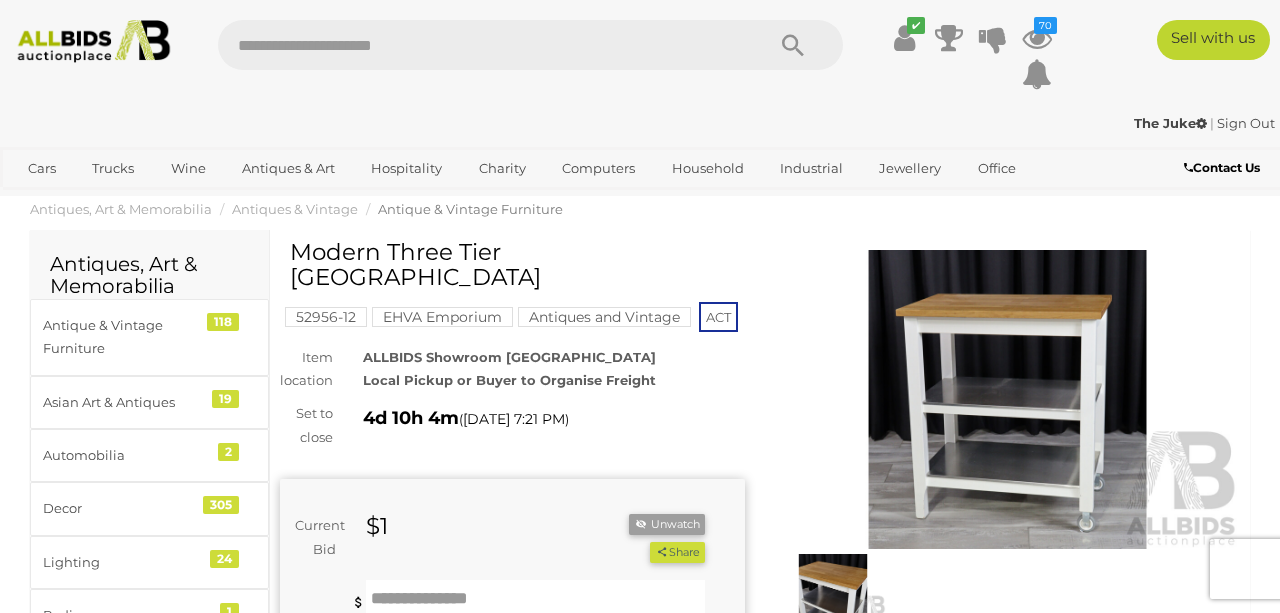 click at bounding box center (1007, 400) 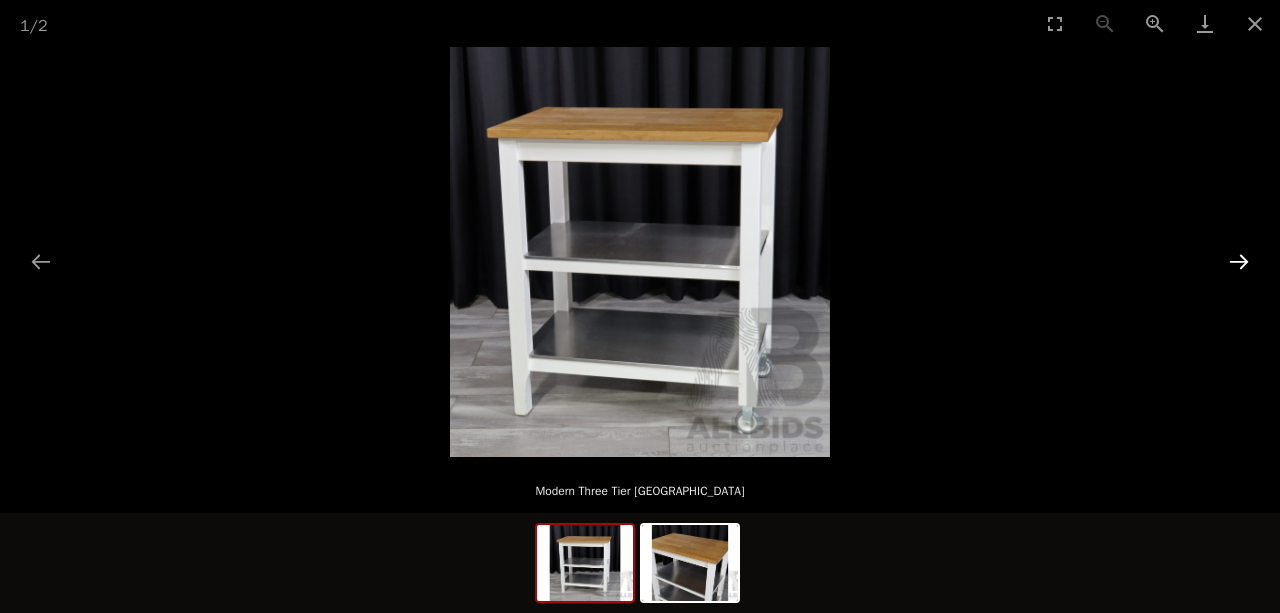 click at bounding box center [1239, 261] 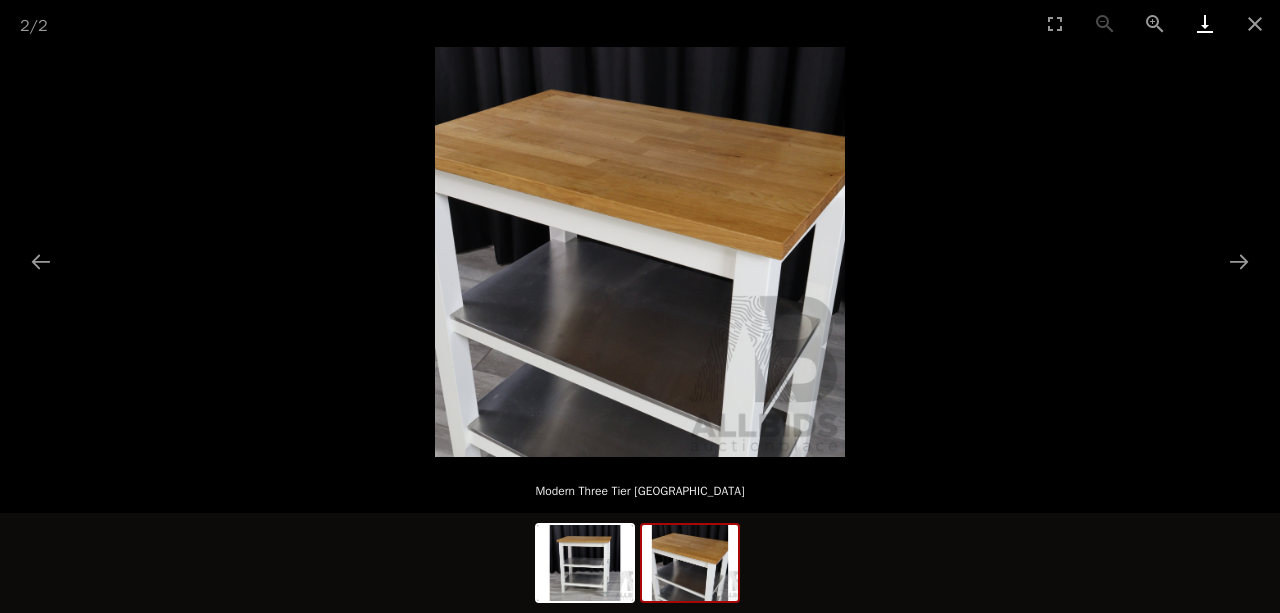 click at bounding box center [1205, 23] 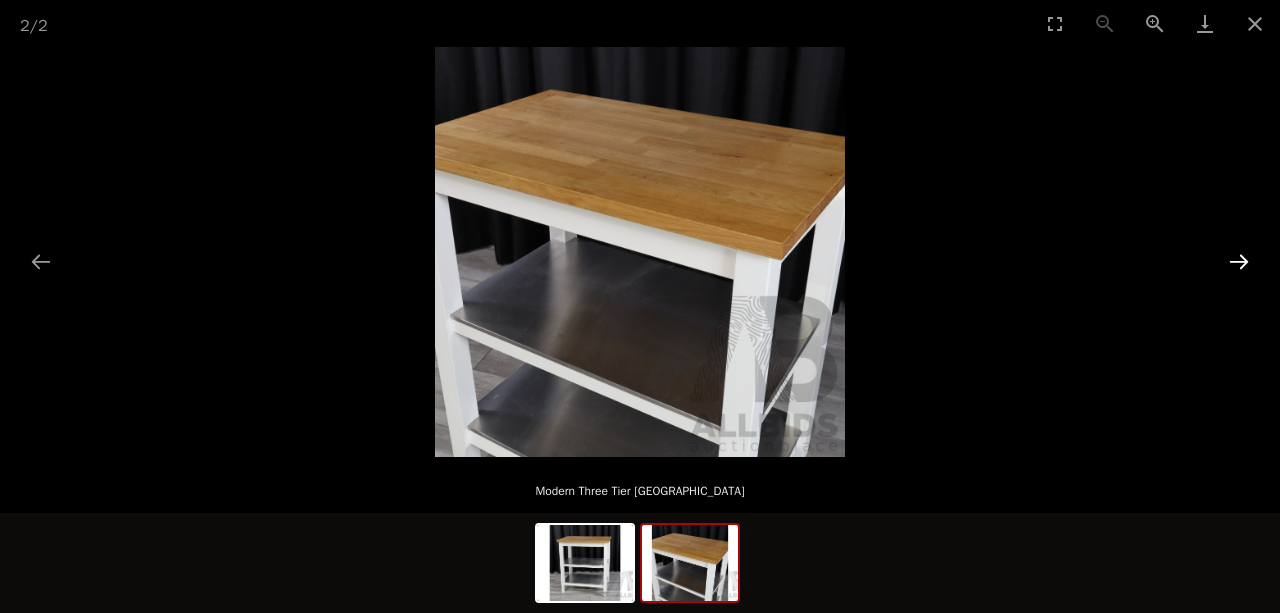 click at bounding box center (1239, 261) 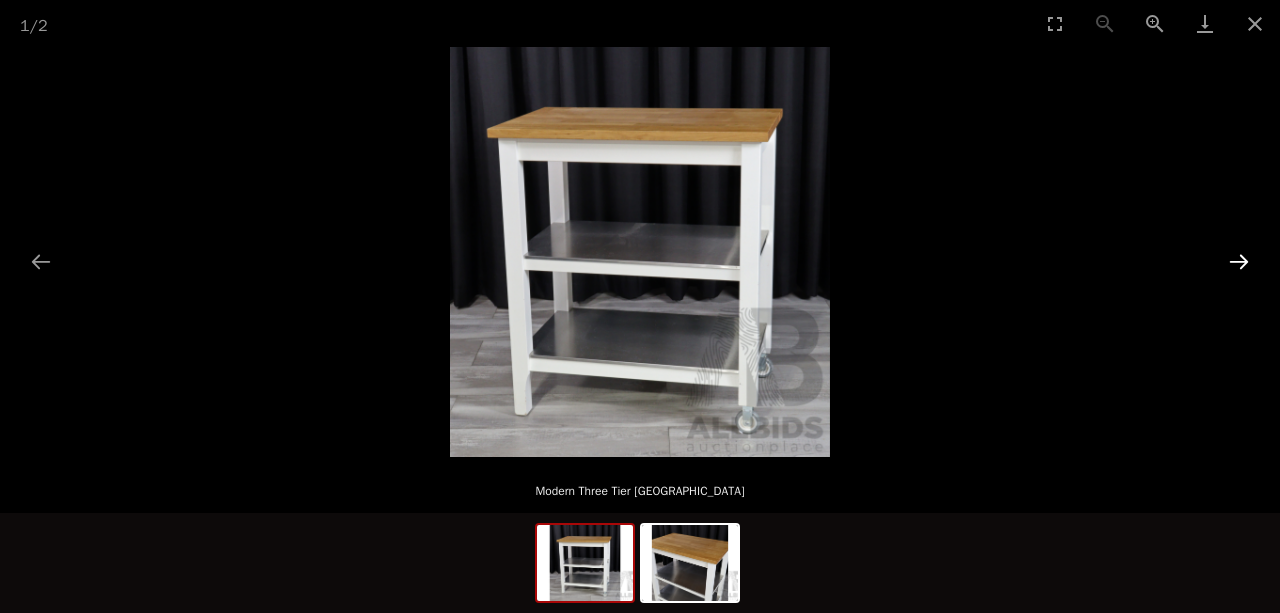 click at bounding box center (1239, 261) 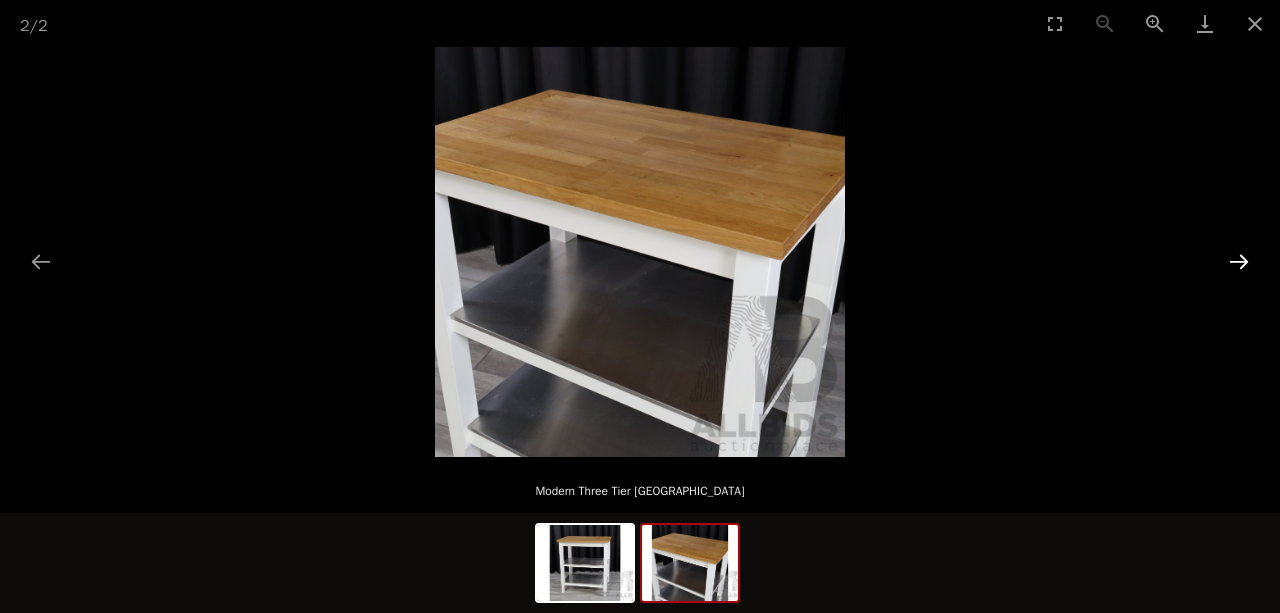 click at bounding box center [1239, 261] 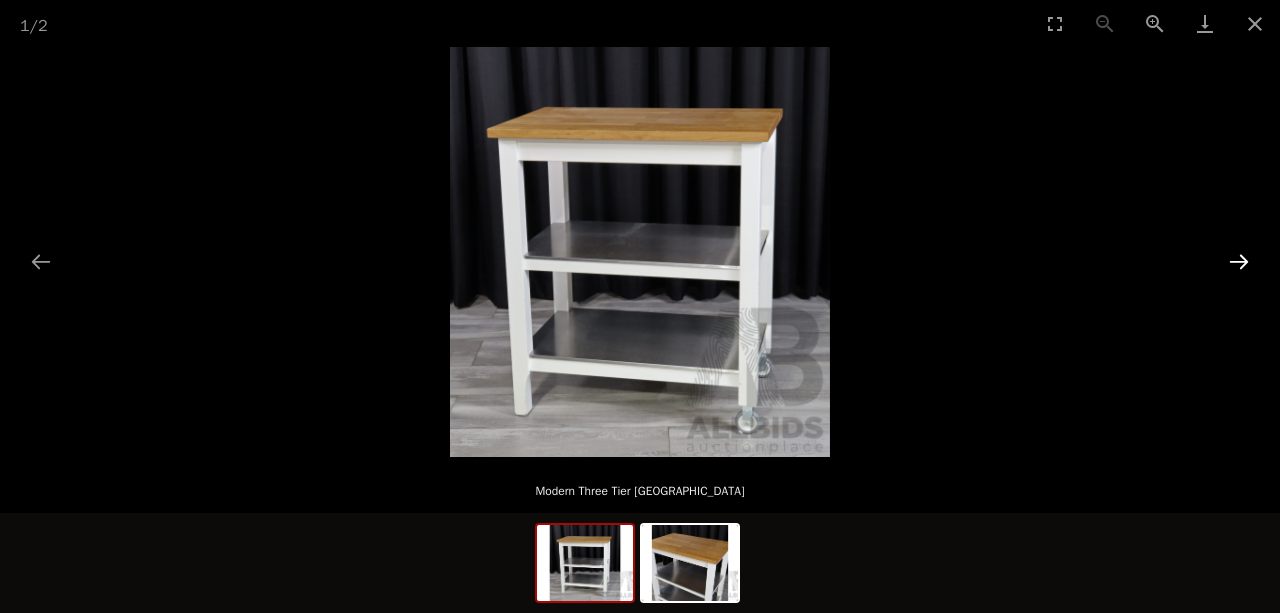 click at bounding box center [1239, 261] 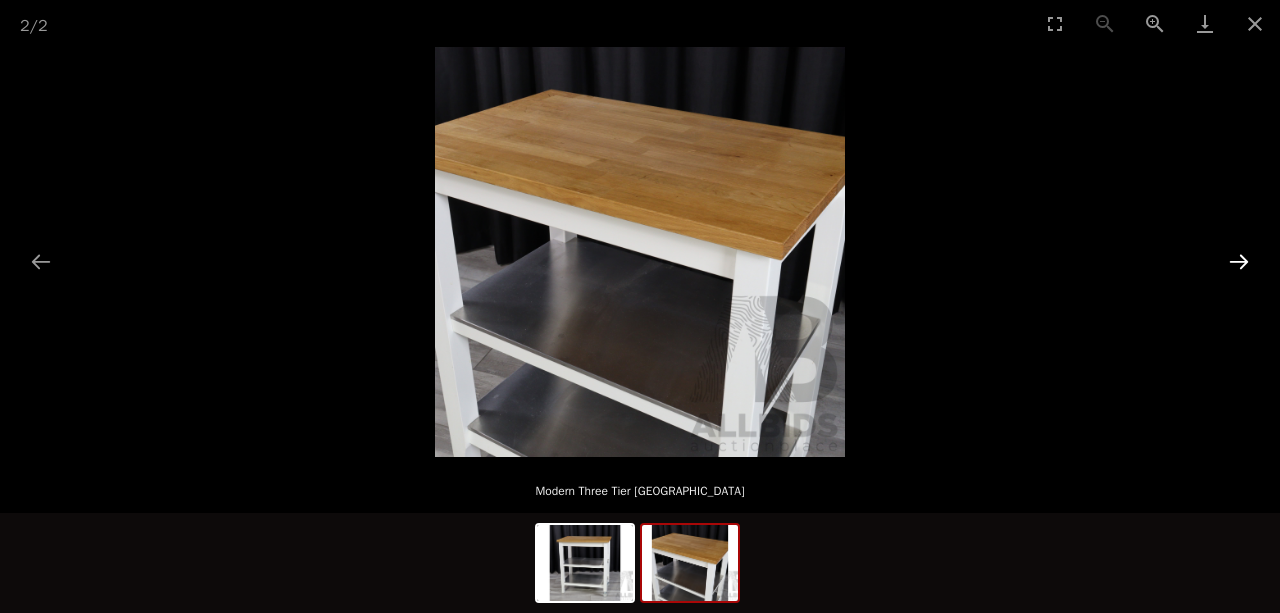 click at bounding box center [1239, 261] 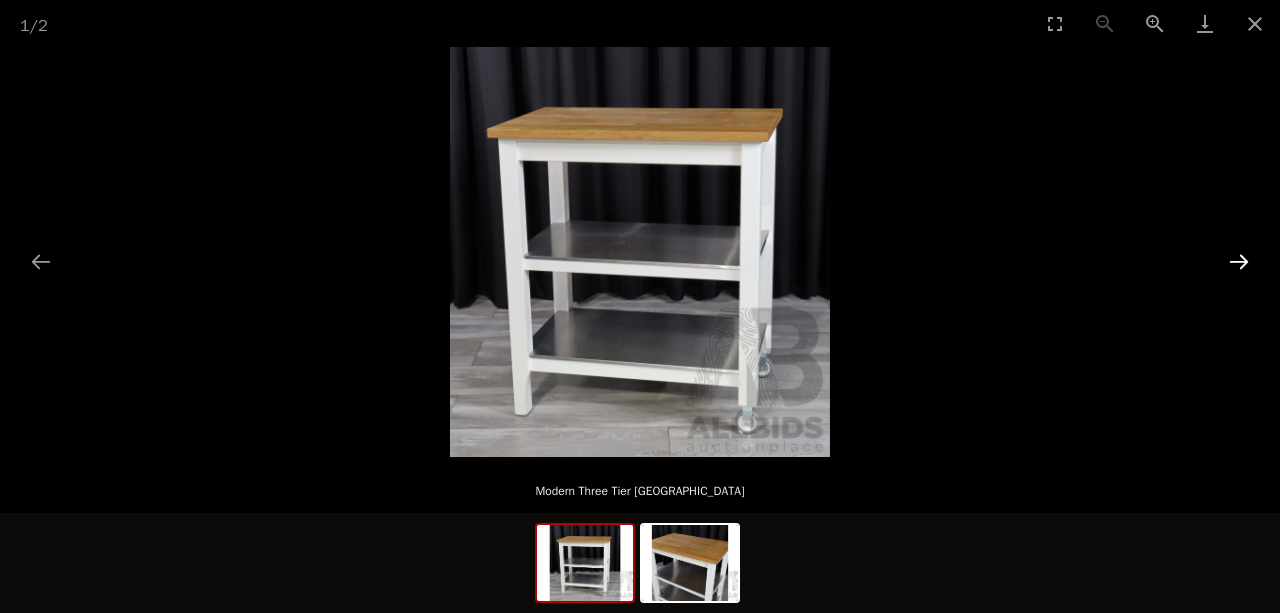 click at bounding box center [1239, 261] 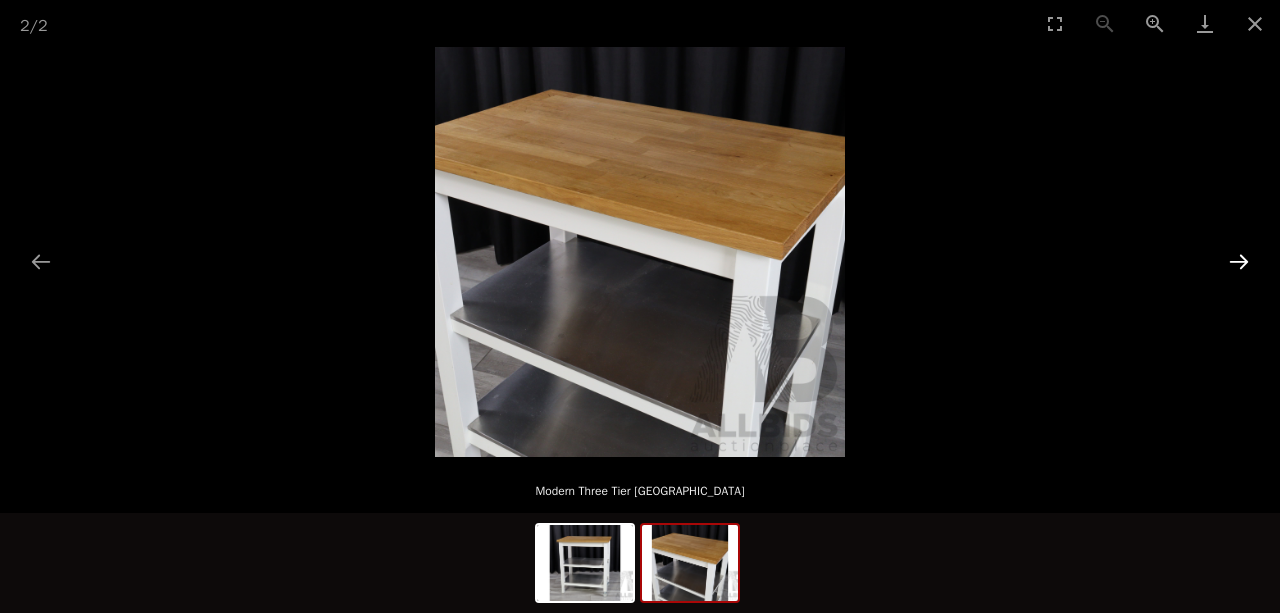 click at bounding box center [1239, 261] 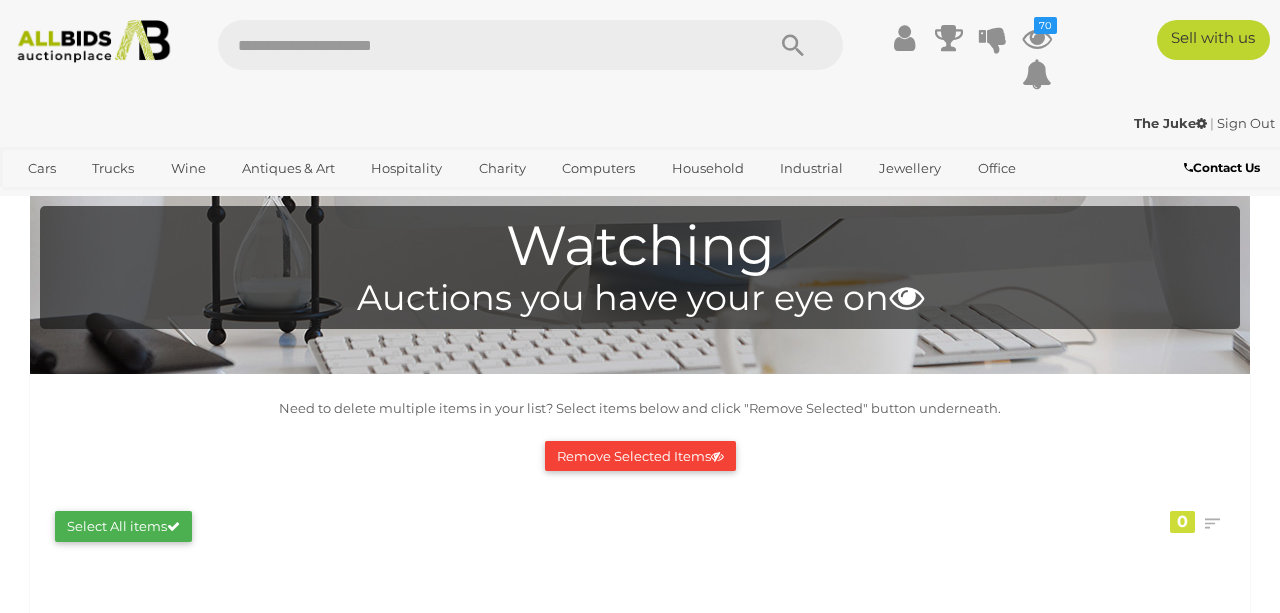 scroll, scrollTop: 0, scrollLeft: 0, axis: both 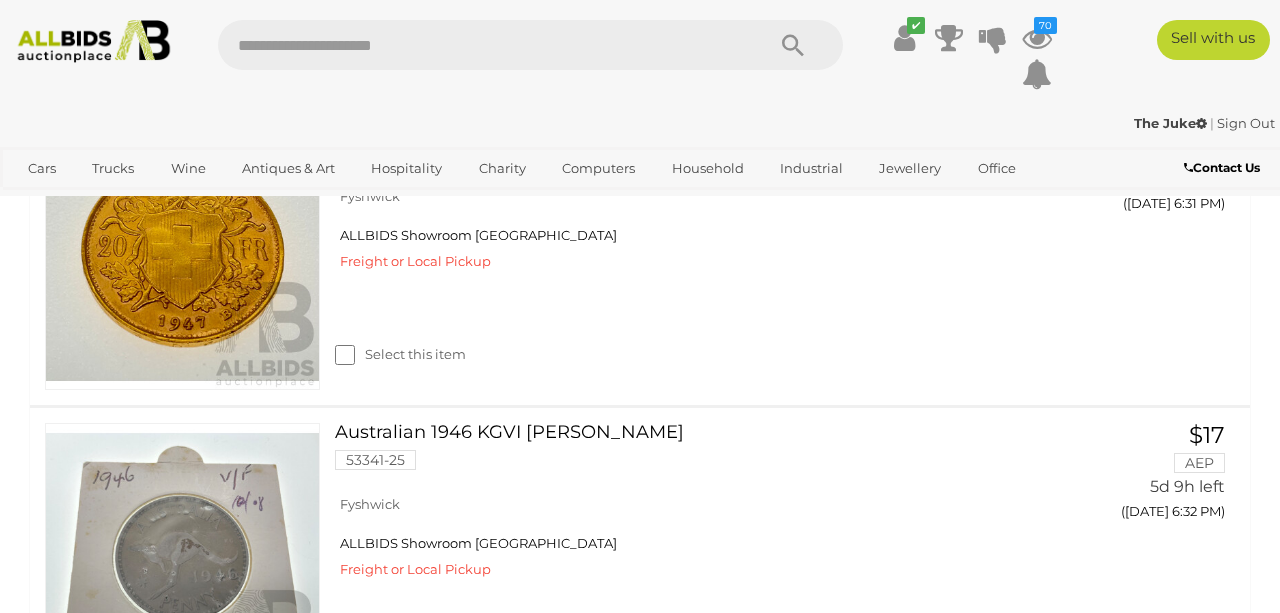 click on "Sign Out" at bounding box center (1246, 123) 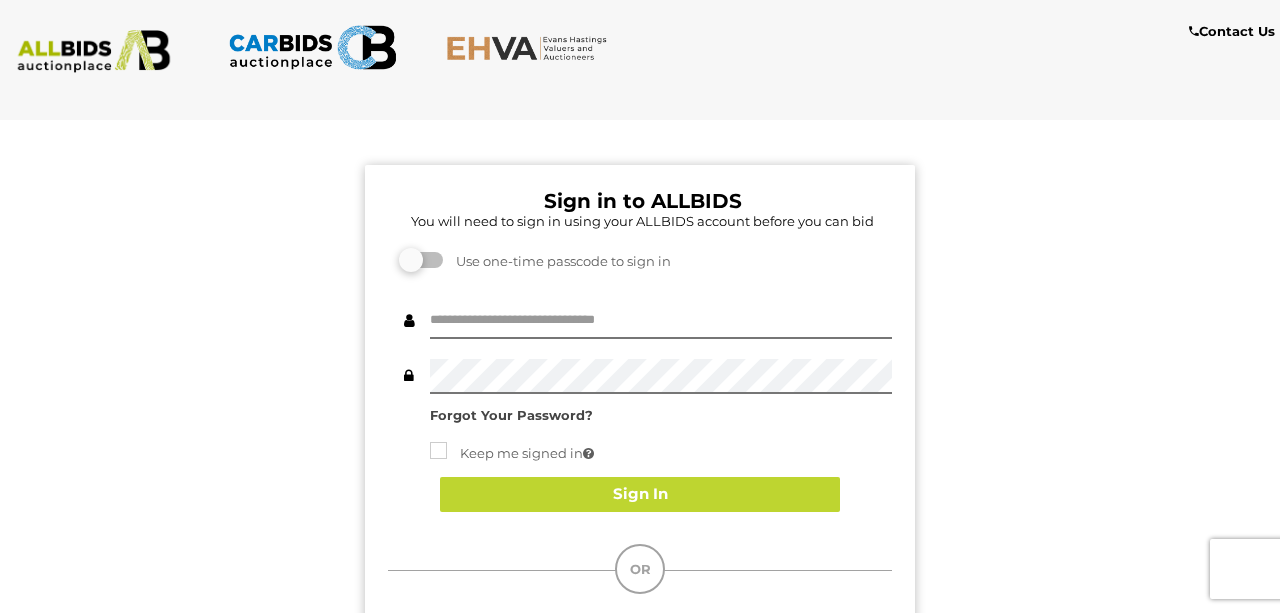 scroll, scrollTop: 0, scrollLeft: 0, axis: both 